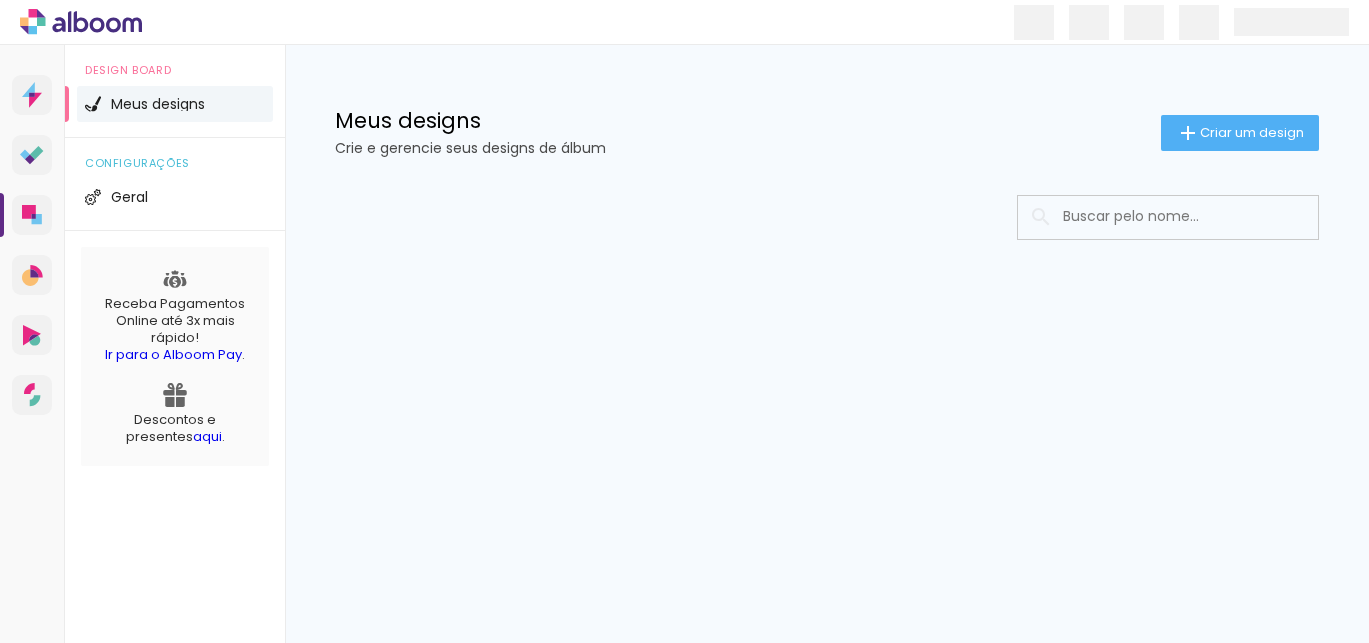 scroll, scrollTop: 0, scrollLeft: 0, axis: both 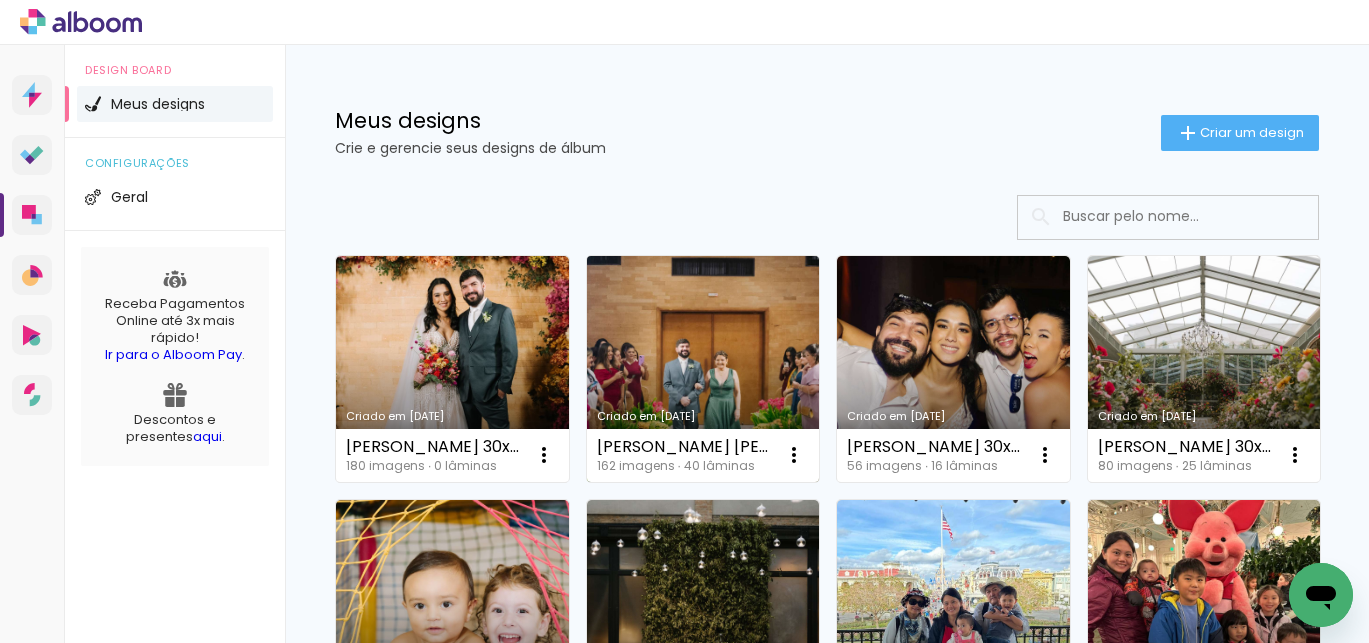 click on "Criado em [DATE]" at bounding box center (703, 369) 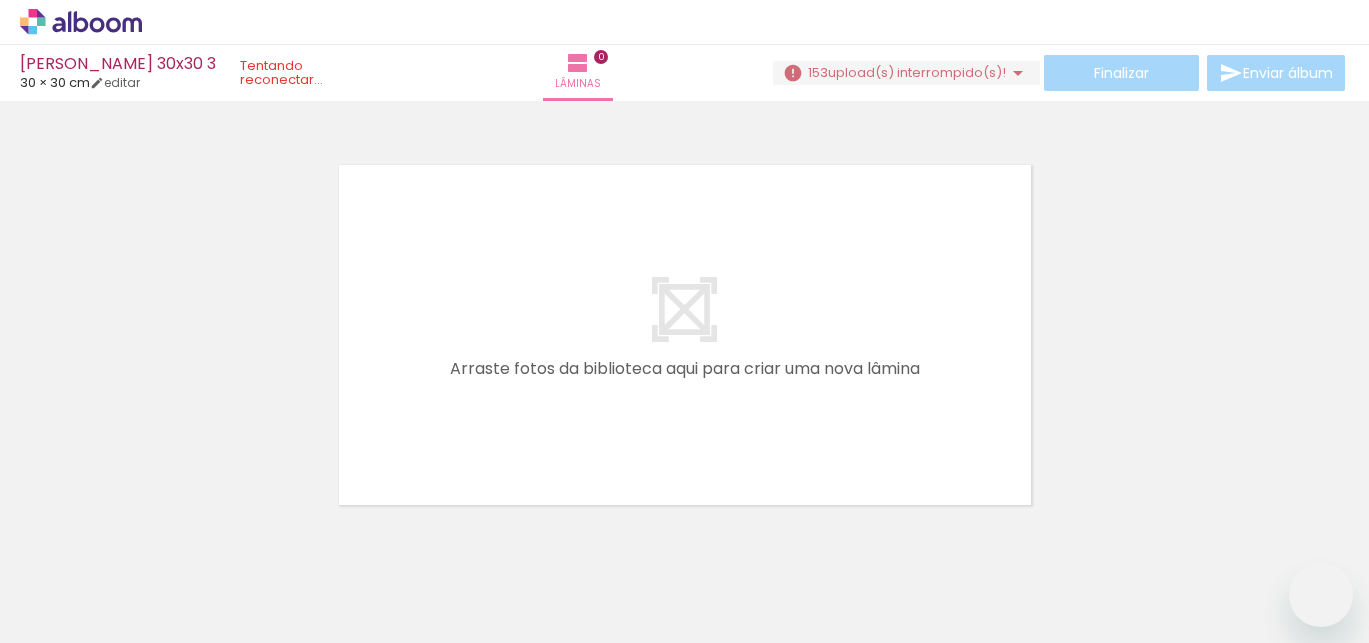 scroll, scrollTop: 0, scrollLeft: 0, axis: both 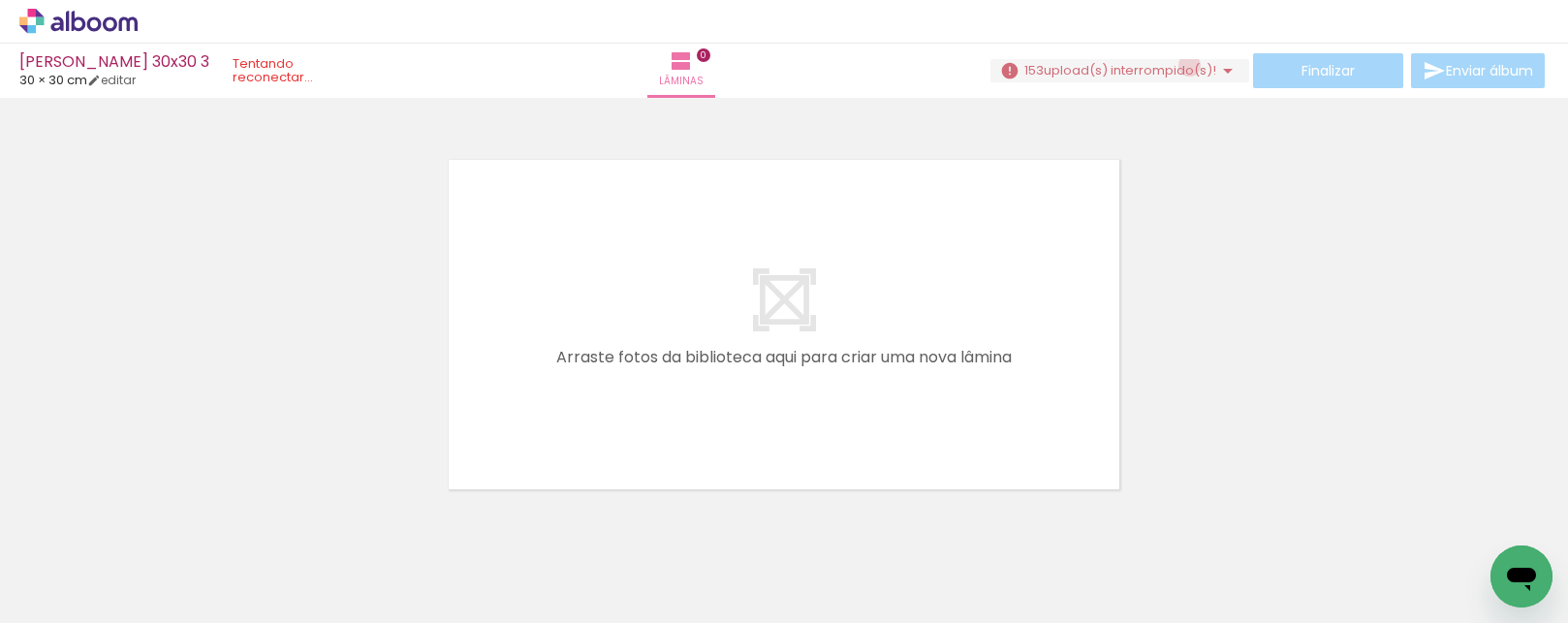 click on "upload(s) interrompido(s)!" at bounding box center [1130, 70] 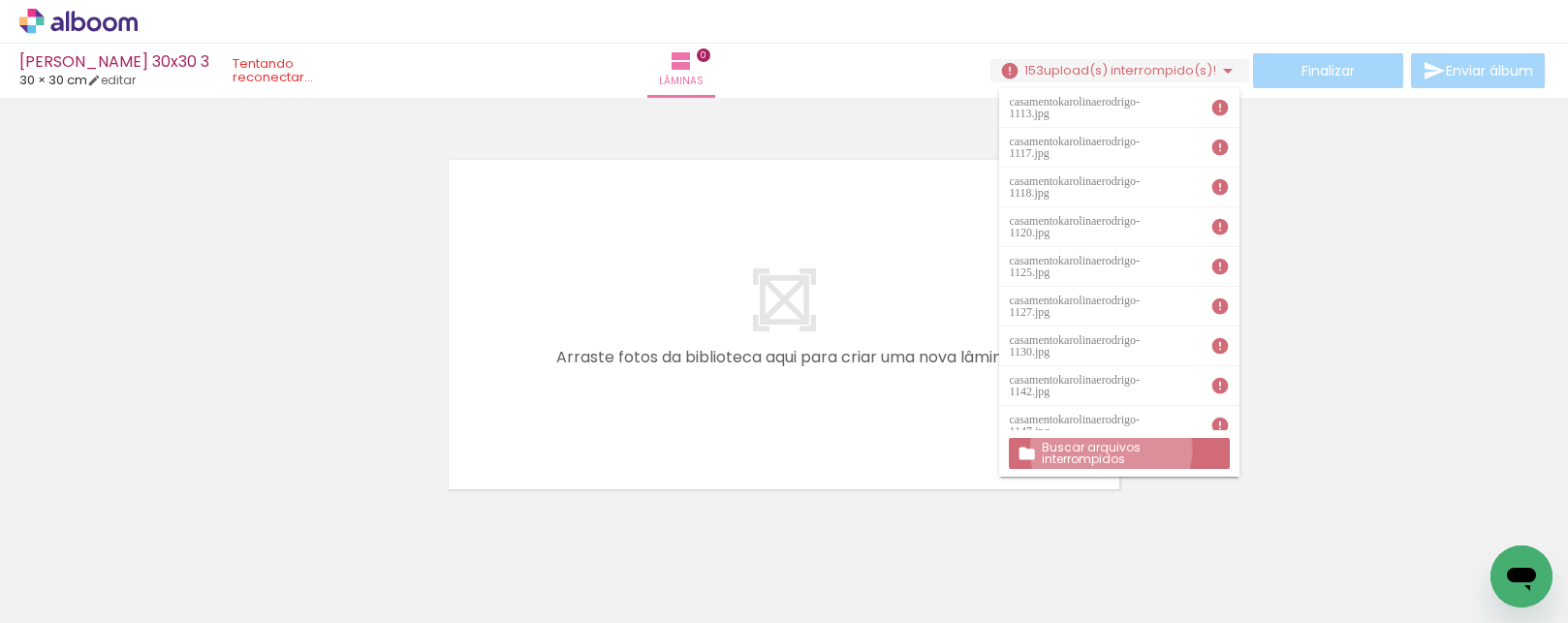 click on "Buscar arquivos interrompidos" at bounding box center (0, 0) 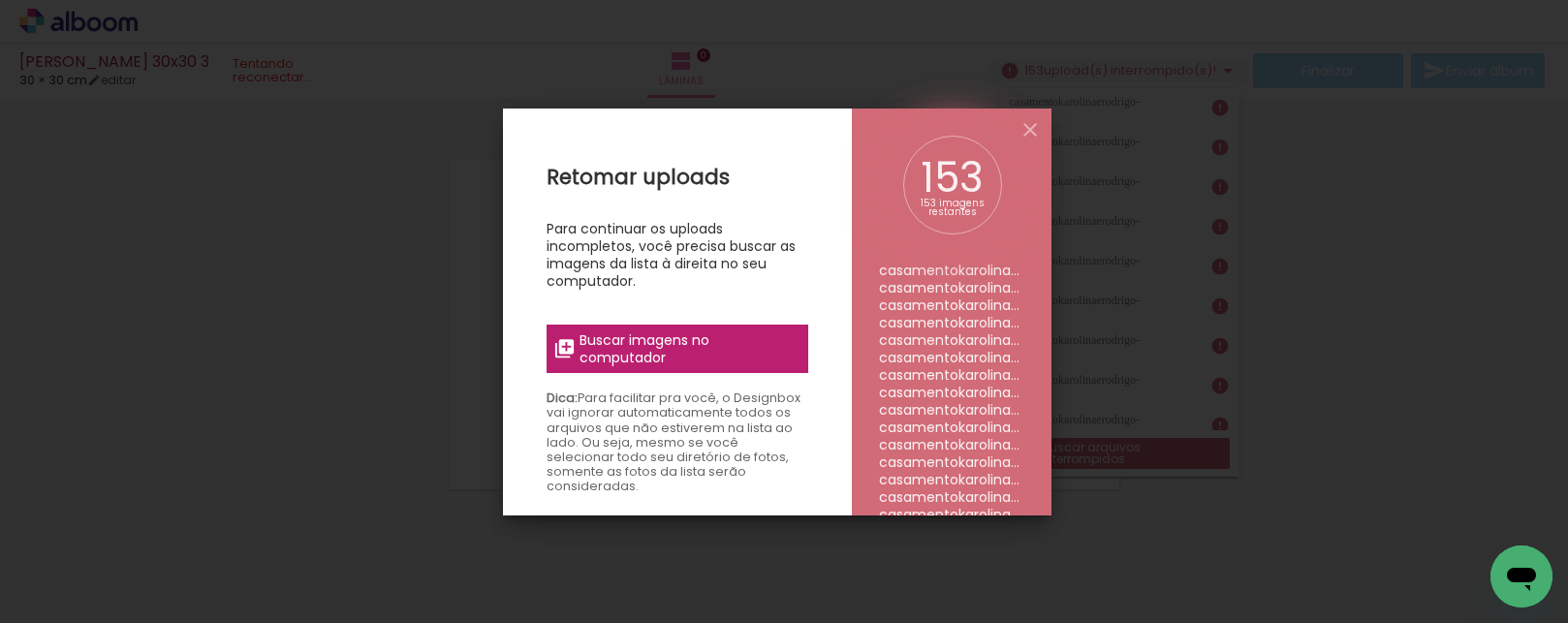 click on "Buscar imagens no computador" at bounding box center (687, 349) 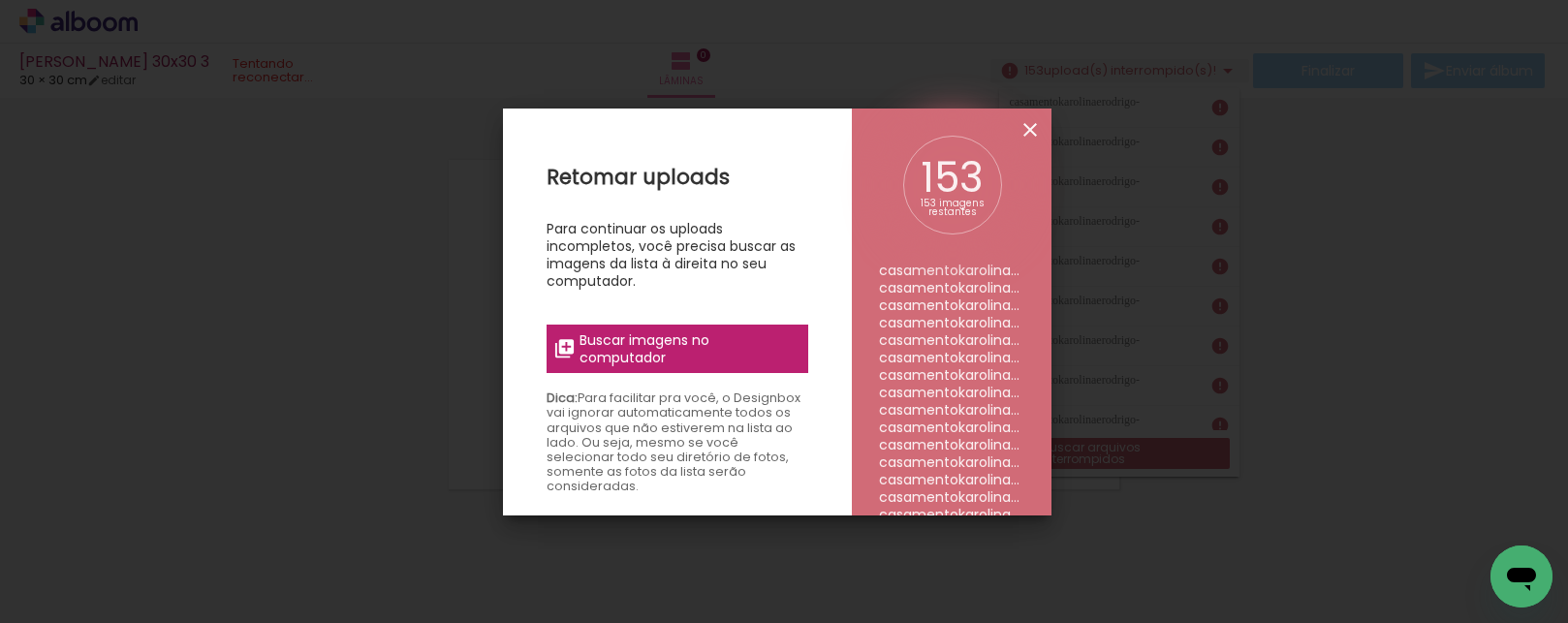 click at bounding box center (1030, 130) 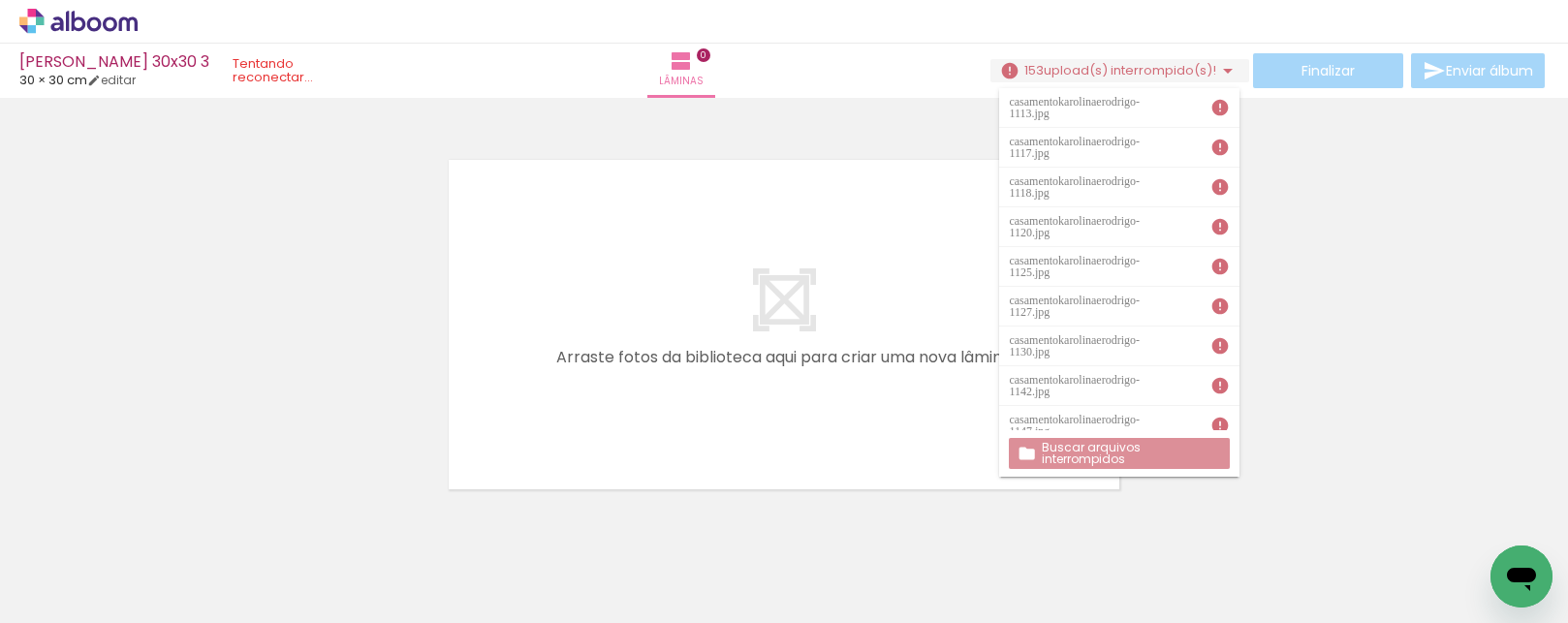 click on "Buscar arquivos interrompidos" at bounding box center (0, 0) 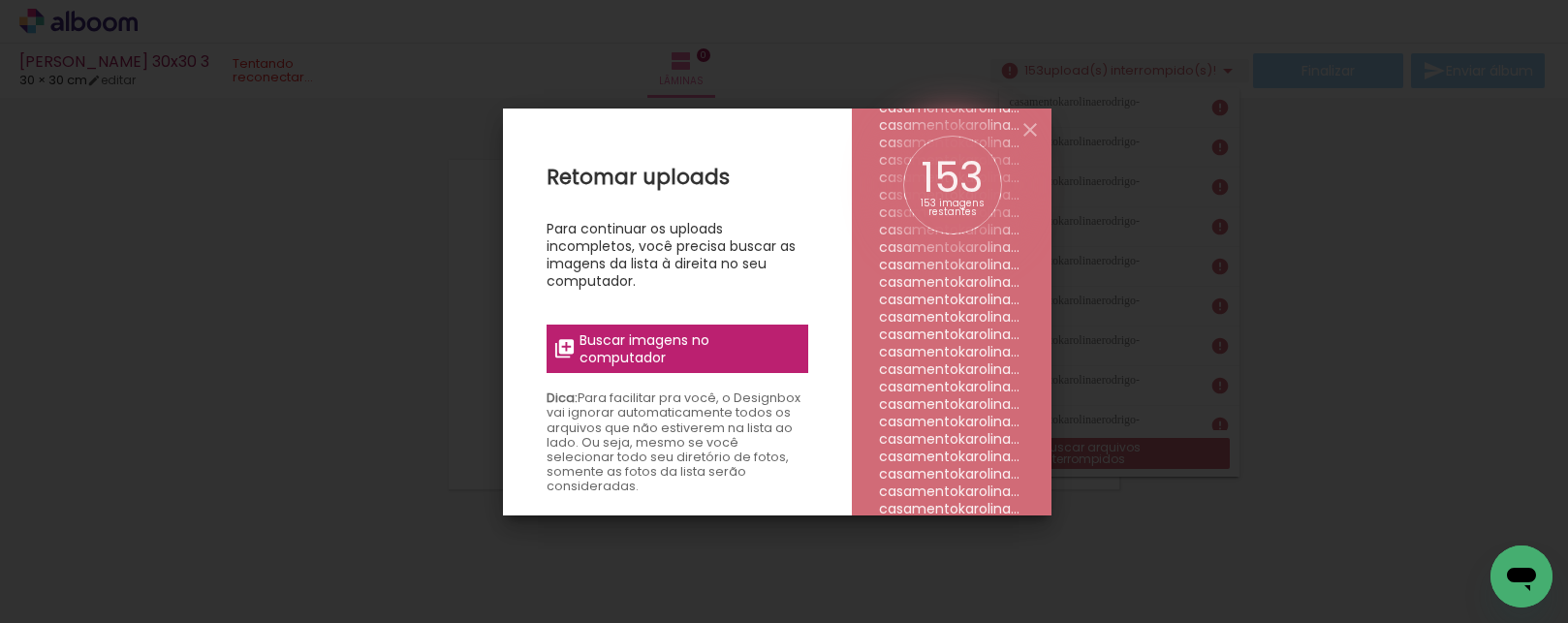 scroll, scrollTop: 2442, scrollLeft: 0, axis: vertical 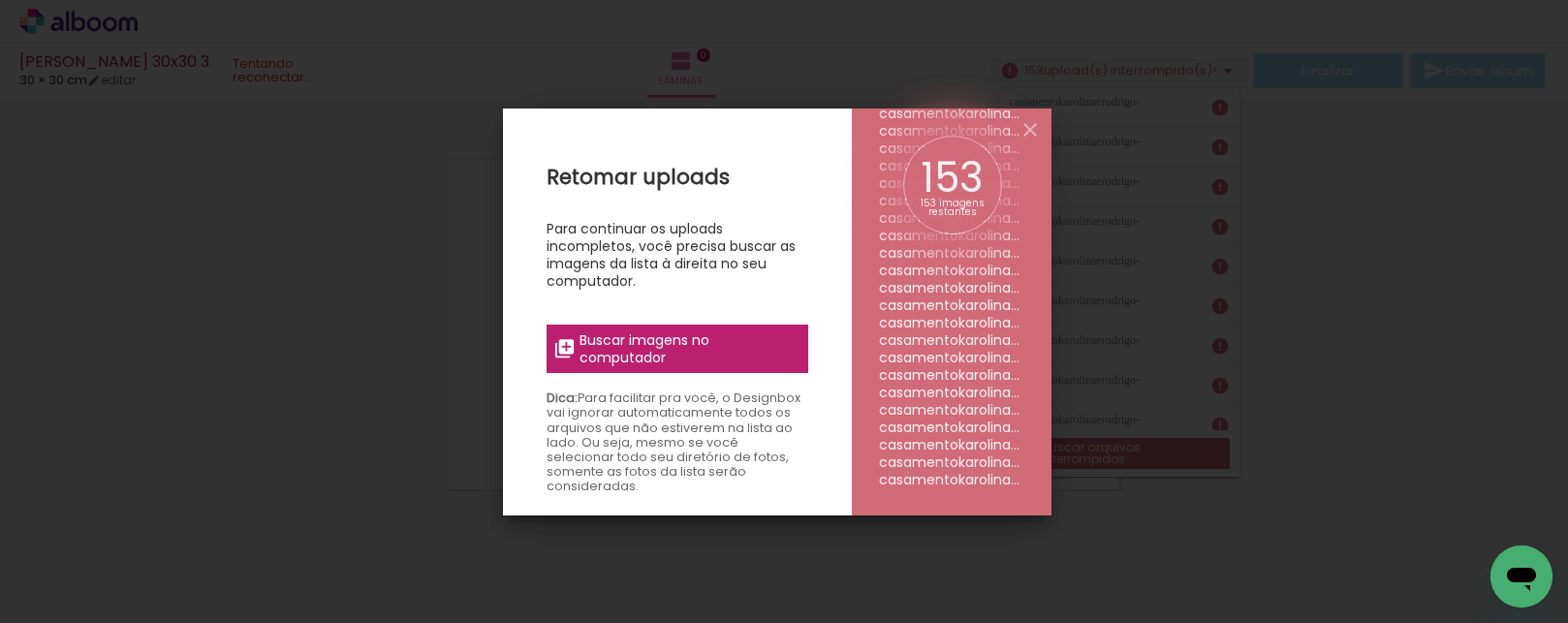 click on "Buscar imagens no computador" at bounding box center [687, 349] 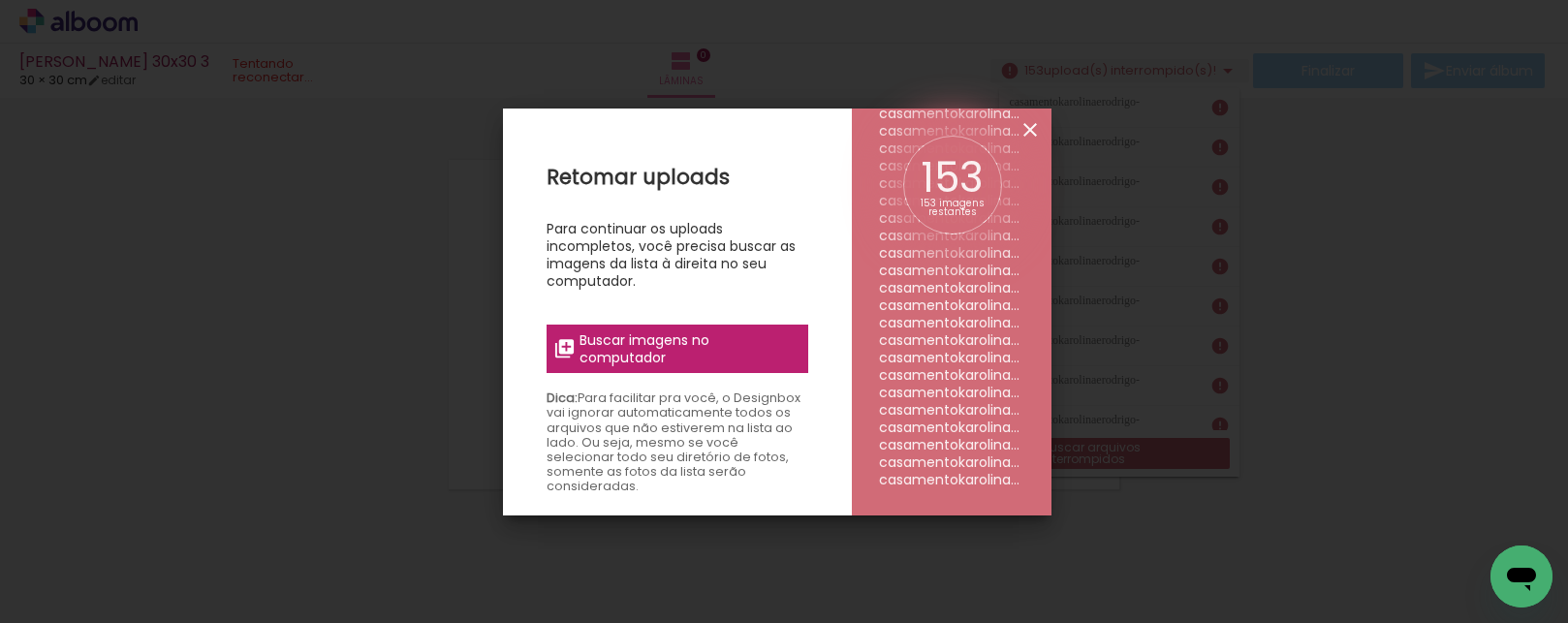 click at bounding box center (1030, 130) 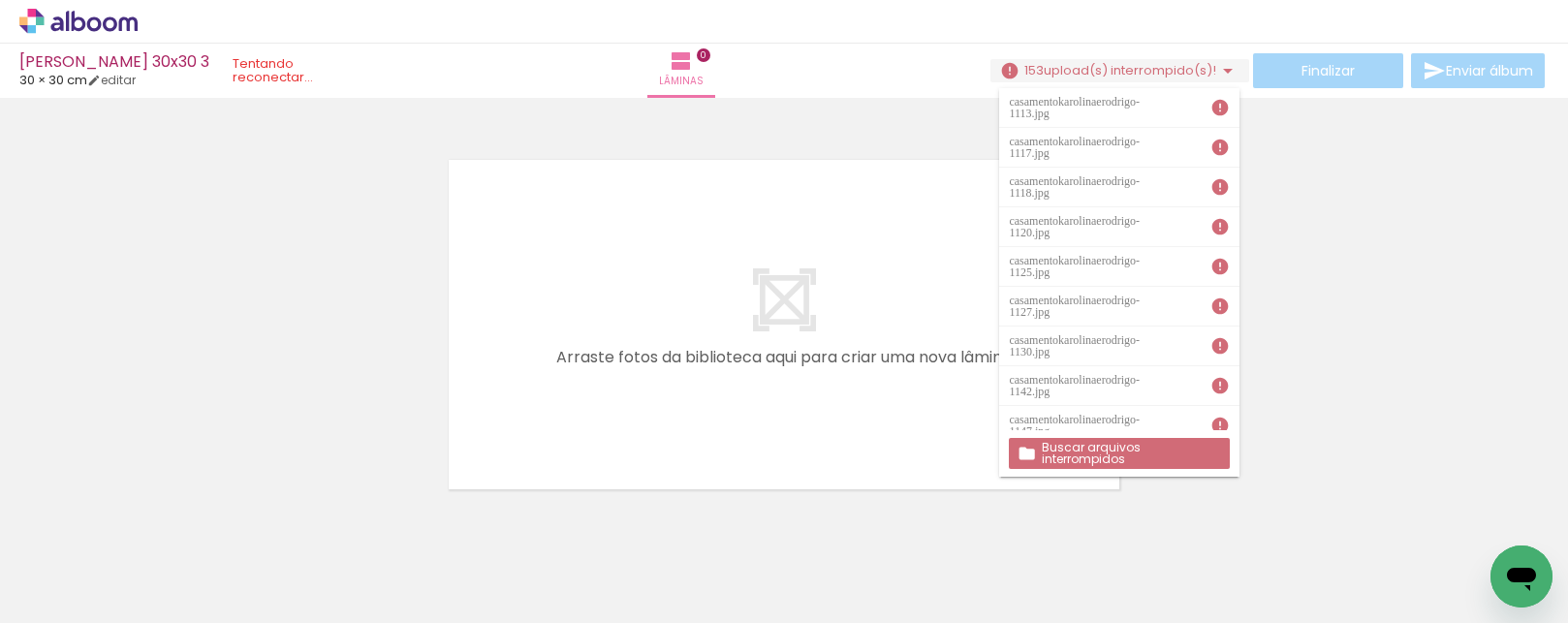 click at bounding box center [1079, 518] 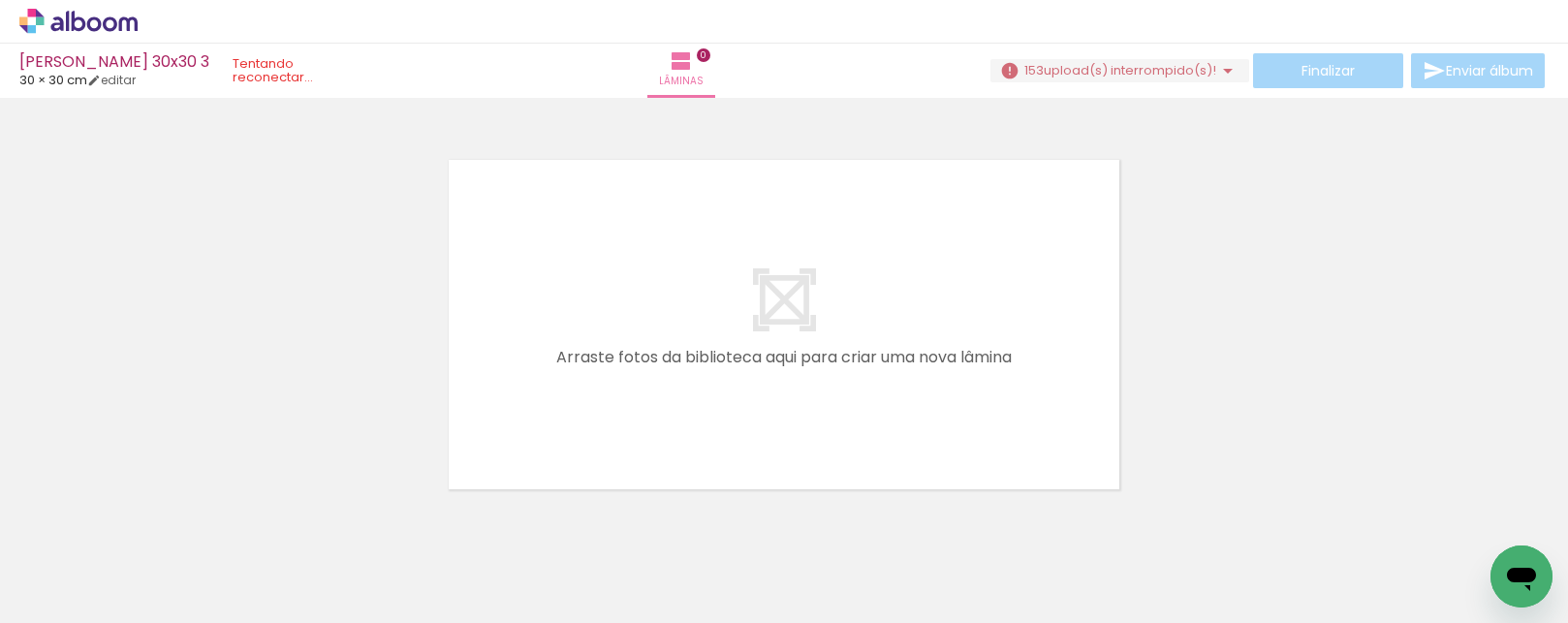 click at bounding box center (-13574, 518) 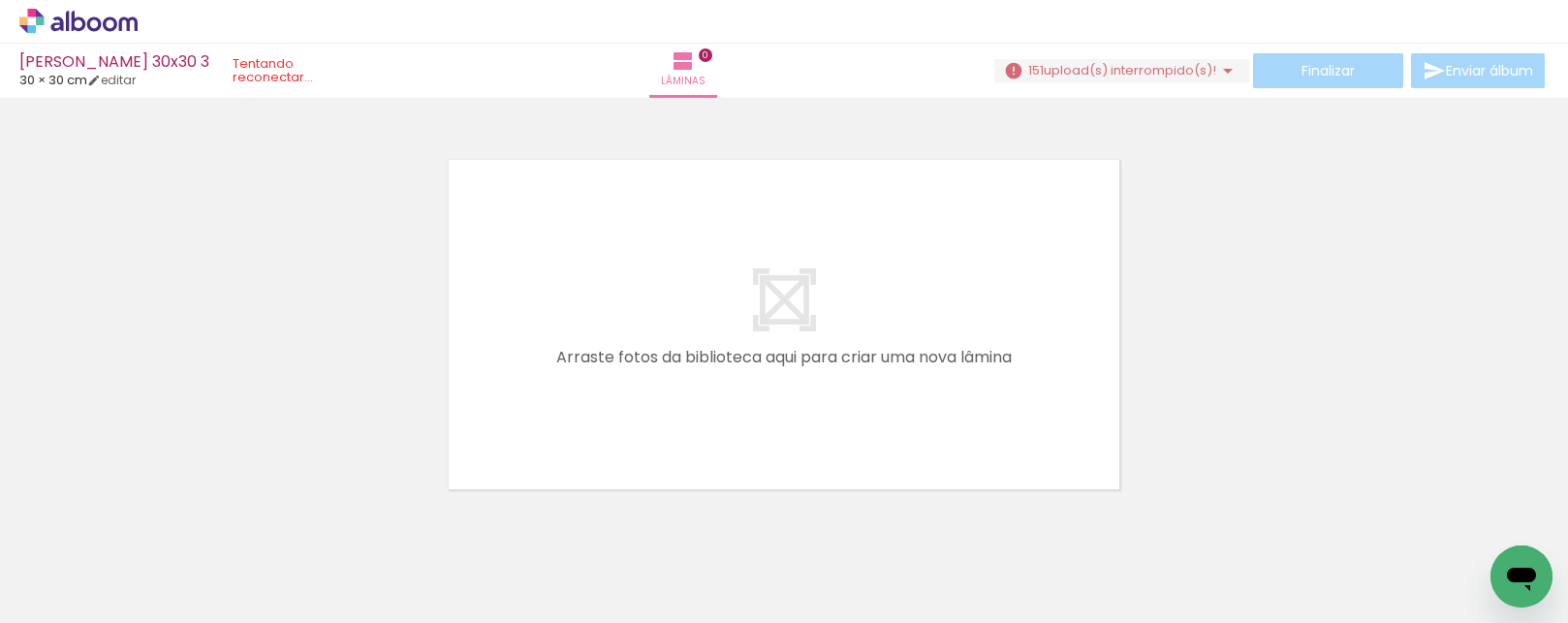 click at bounding box center (-7, 518) 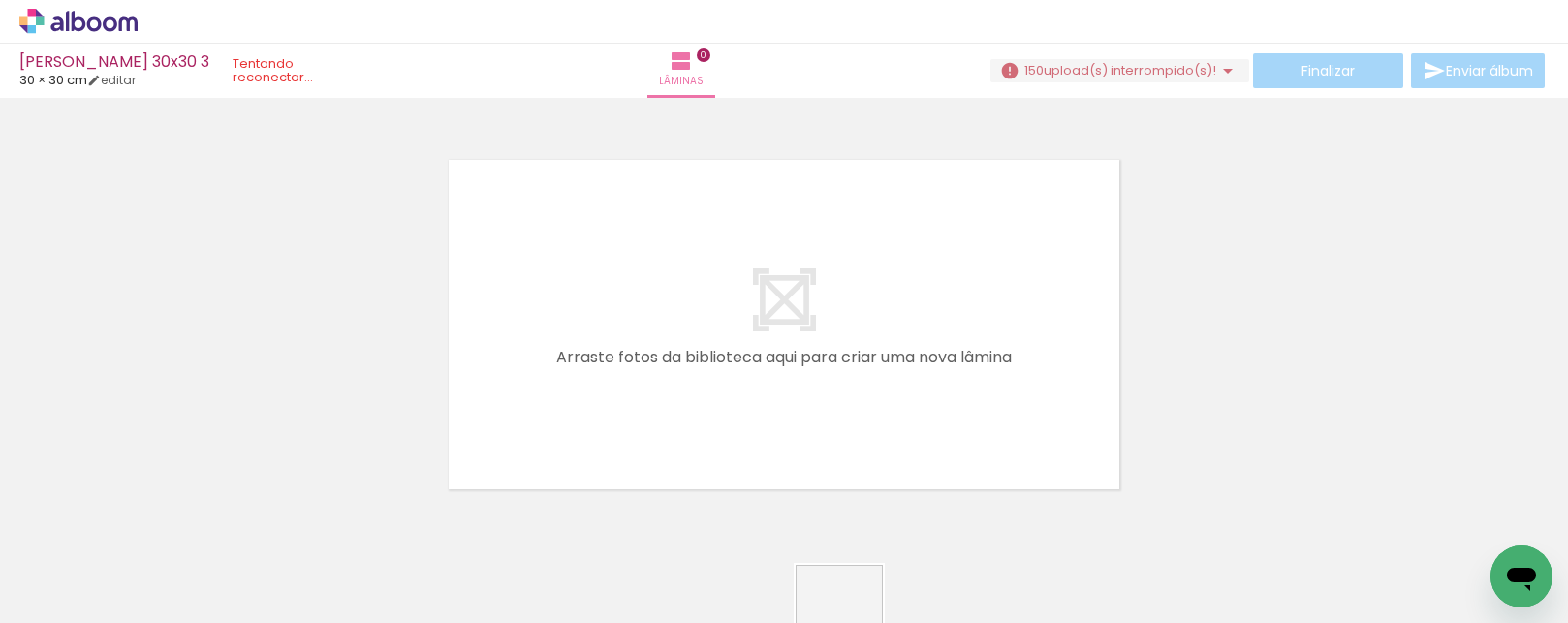 drag, startPoint x: 160, startPoint y: 520, endPoint x: 926, endPoint y: 620, distance: 772.49984 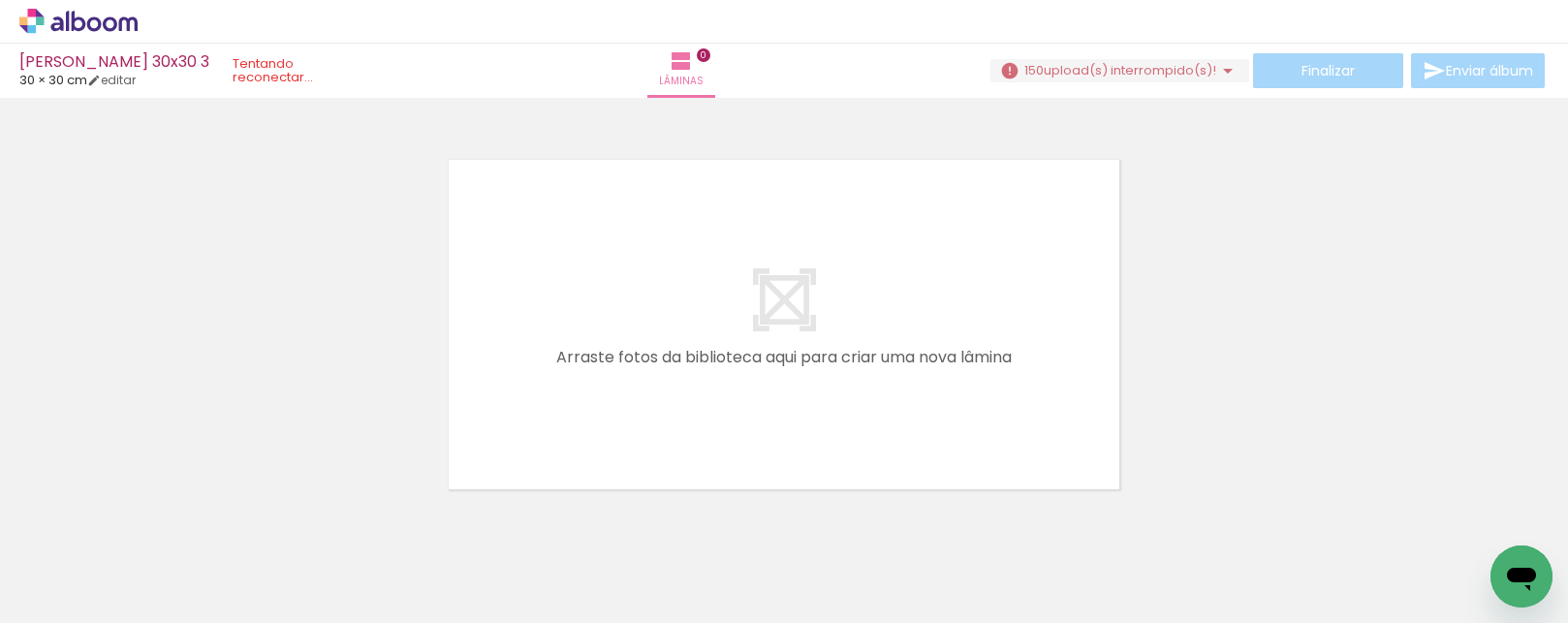 click at bounding box center (-7, 518) 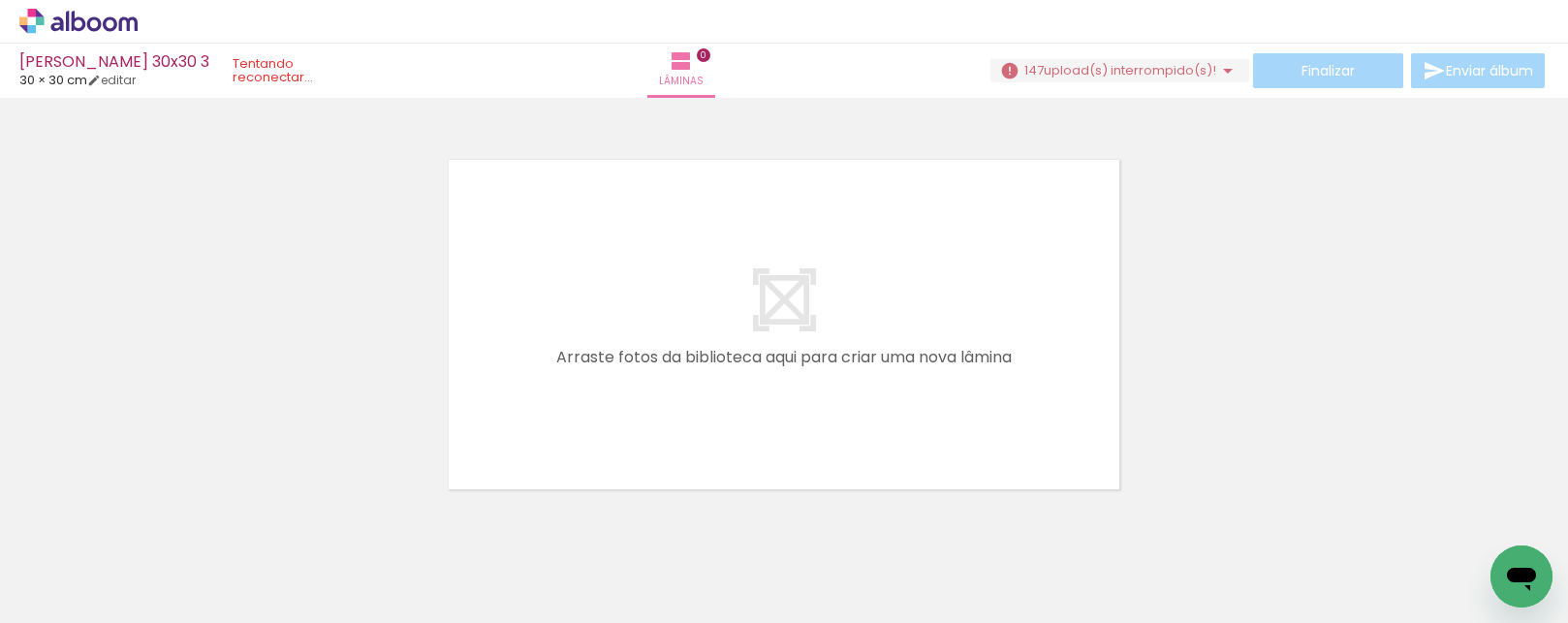click at bounding box center [-7, 518] 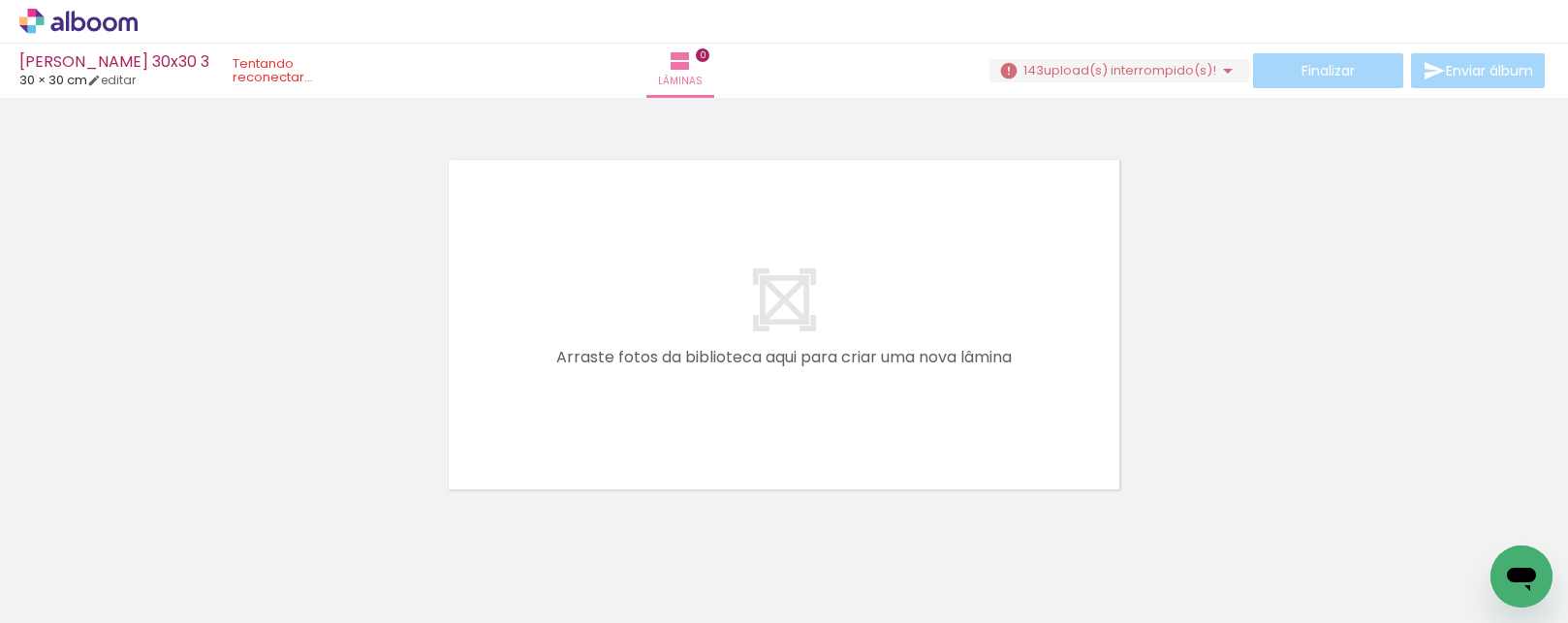 click at bounding box center (-7, 518) 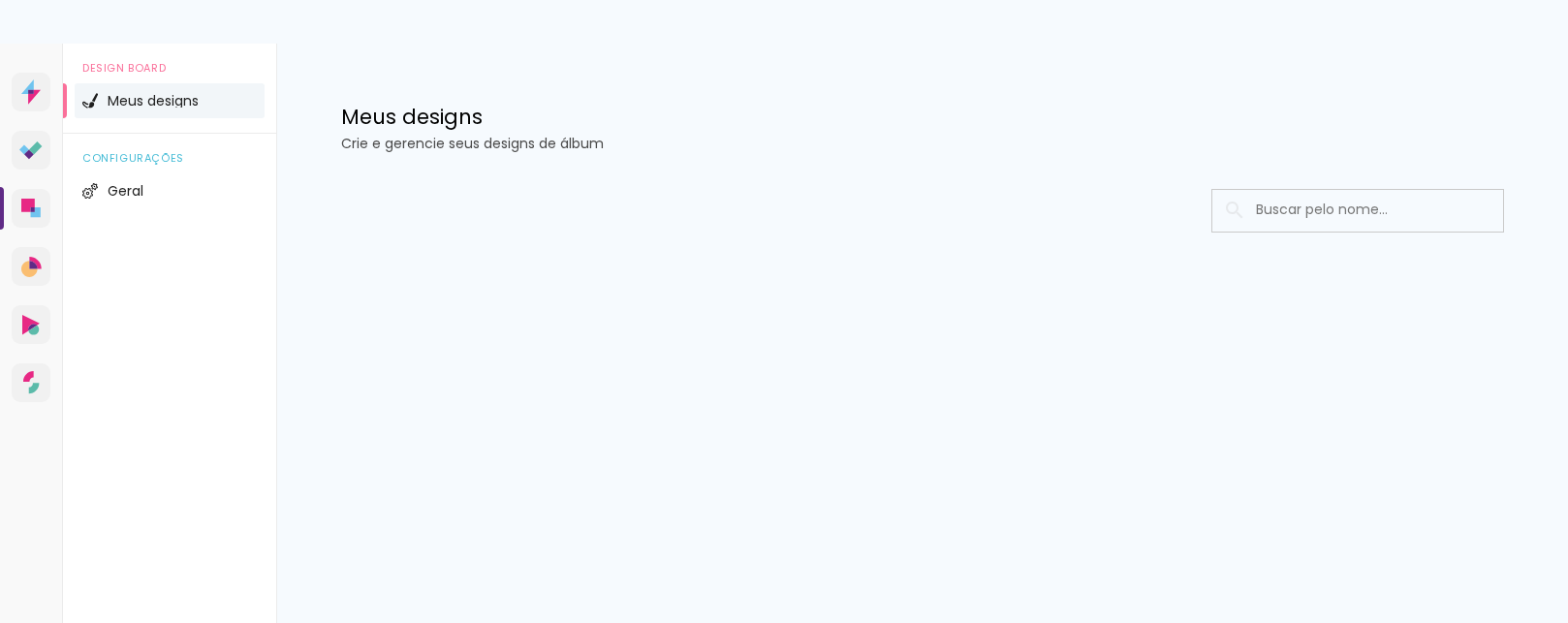scroll, scrollTop: 0, scrollLeft: 0, axis: both 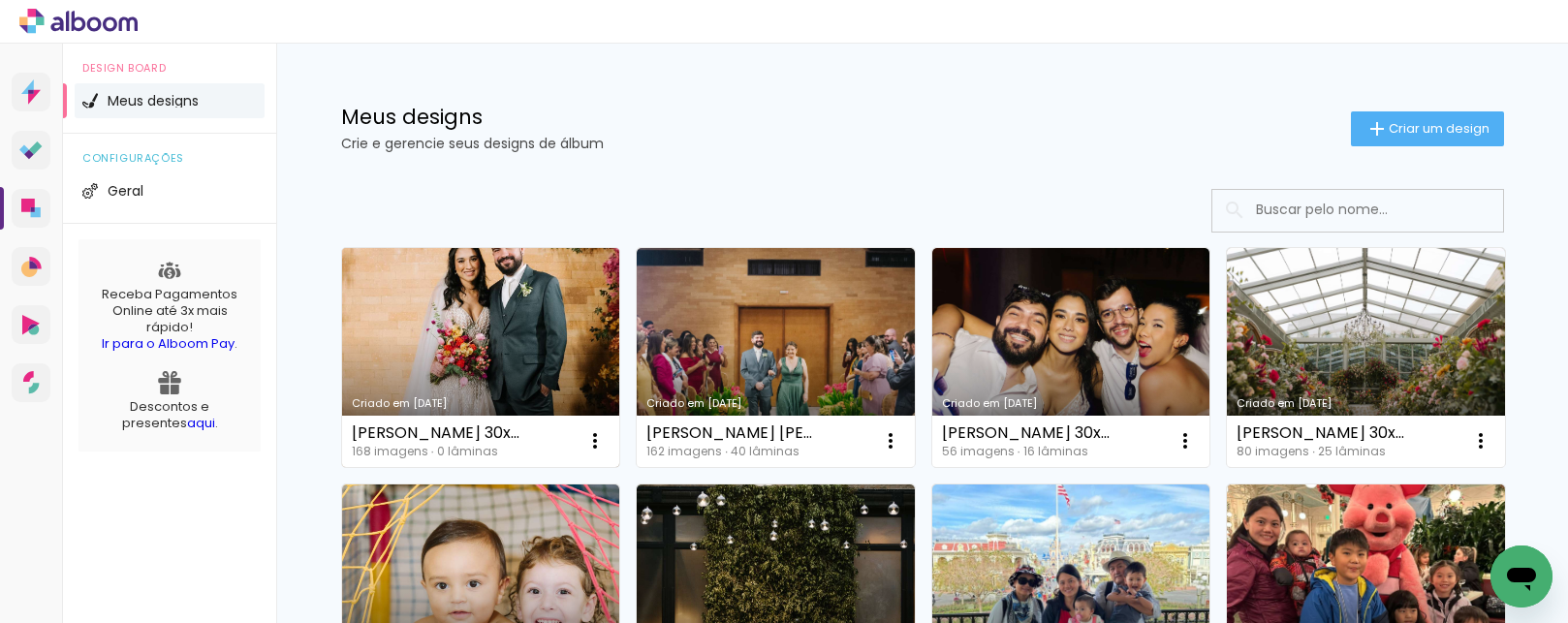 click on "Criado em 21/07/25" at bounding box center [481, 358] 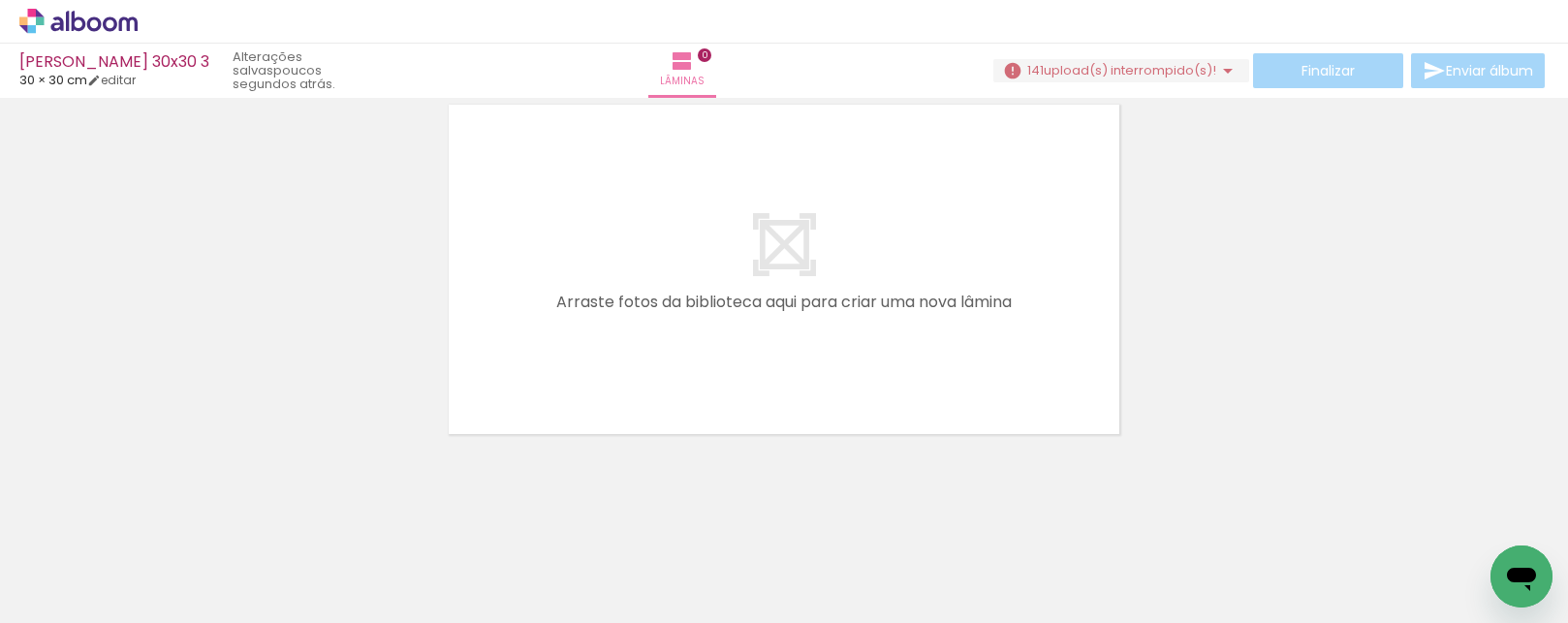 scroll, scrollTop: 61, scrollLeft: 0, axis: vertical 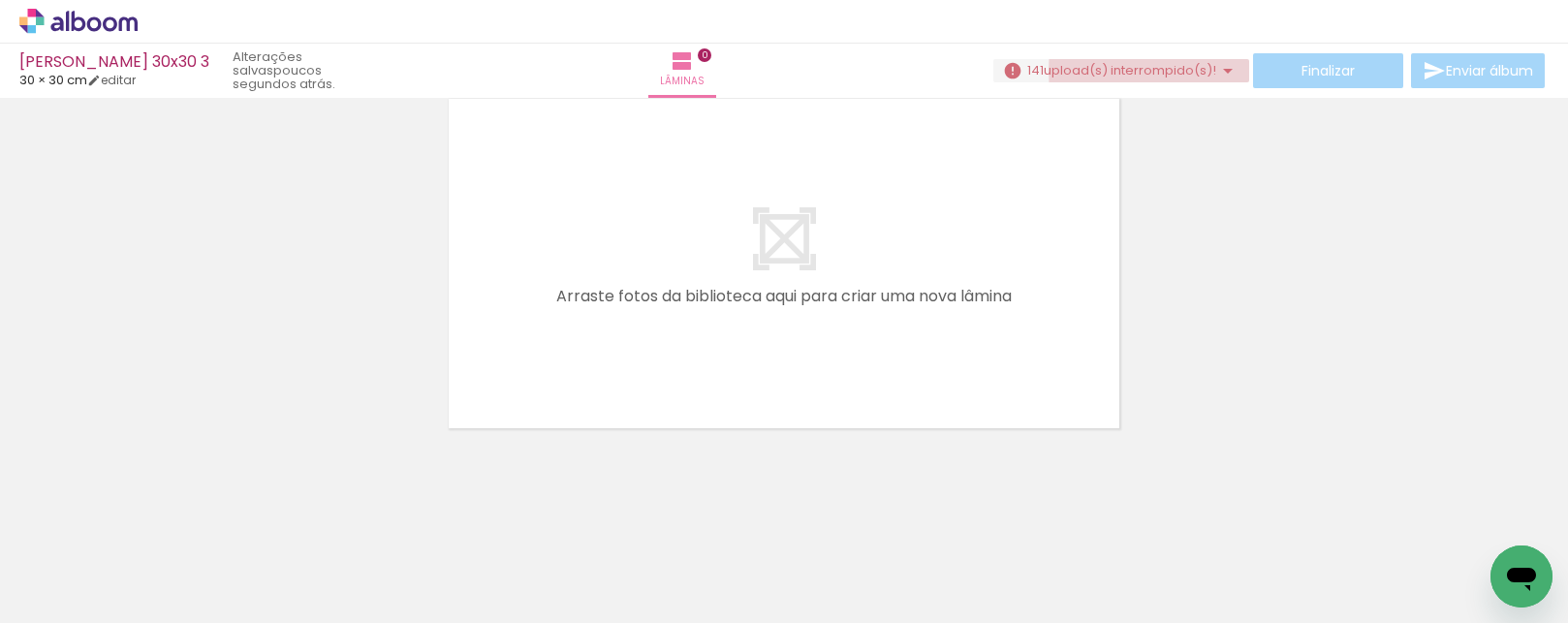 click on "upload(s) interrompido(s)!" at bounding box center [1130, 70] 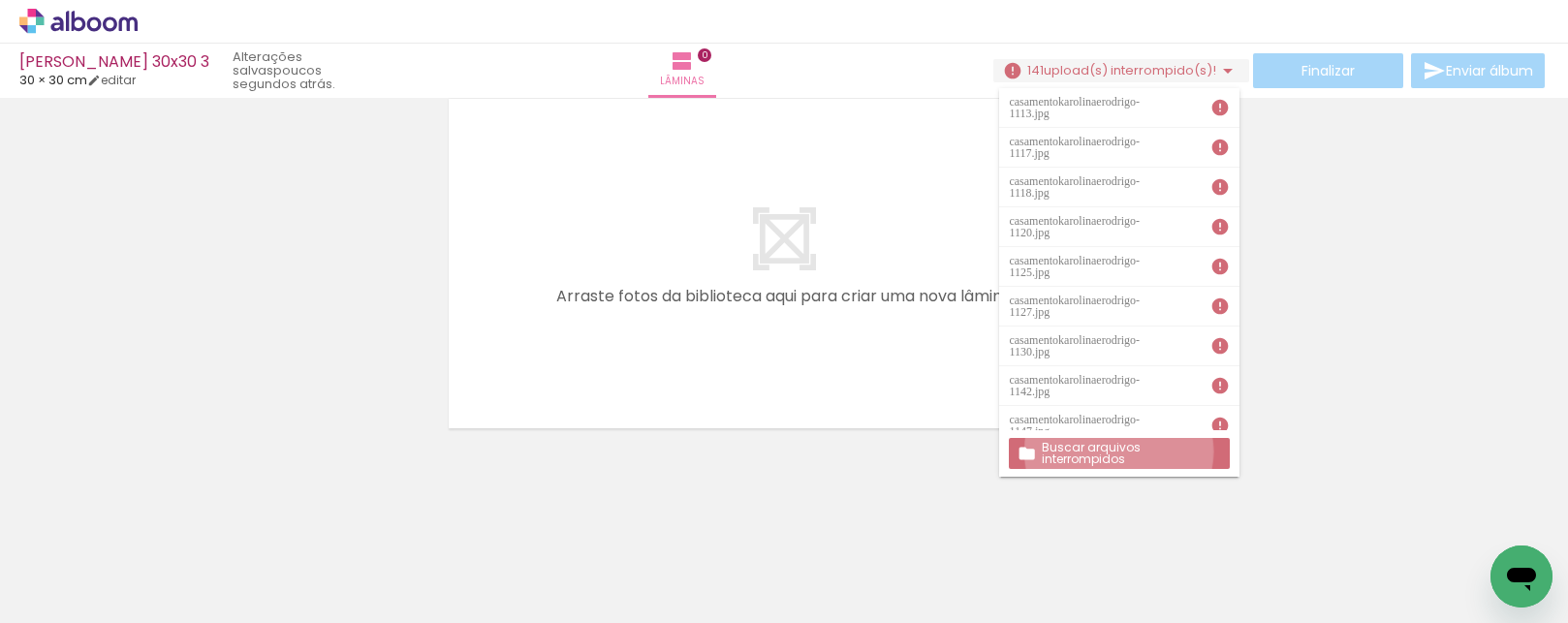 click on "Buscar arquivos interrompidos" at bounding box center (0, 0) 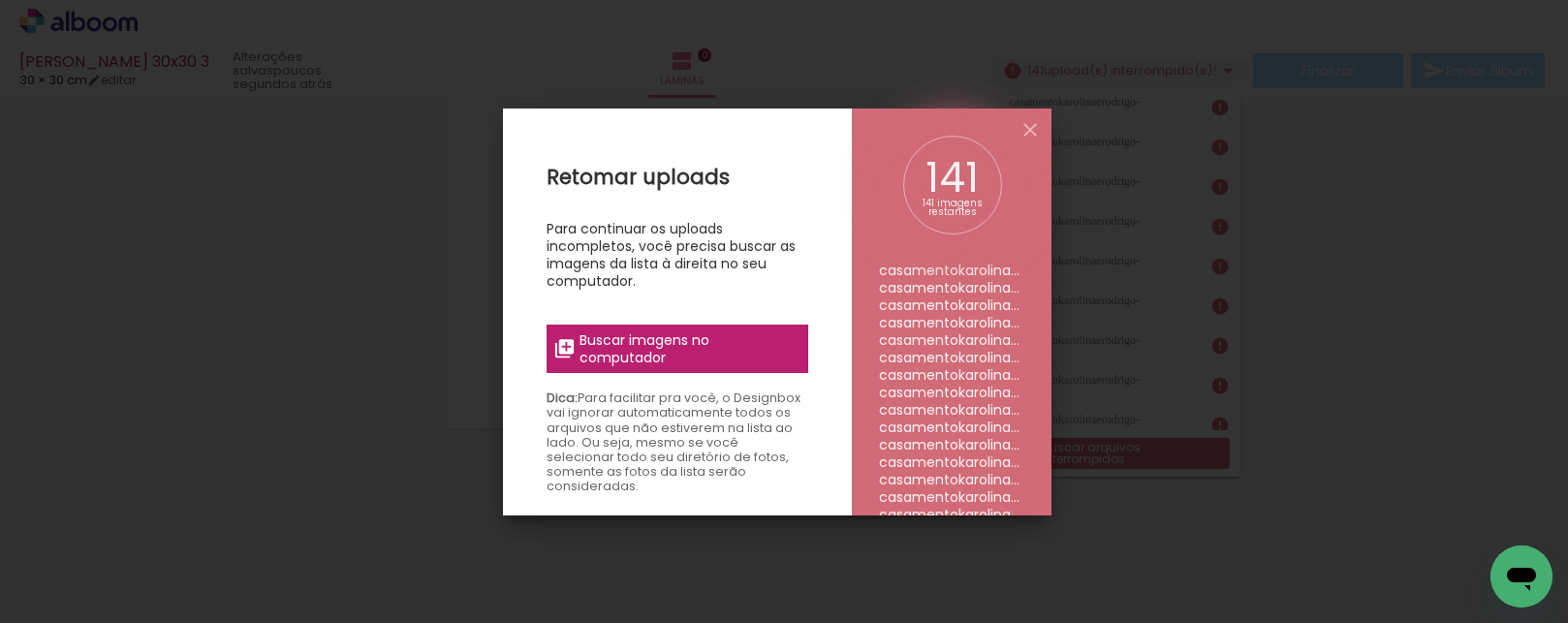 click on "Buscar imagens no computador" at bounding box center [687, 349] 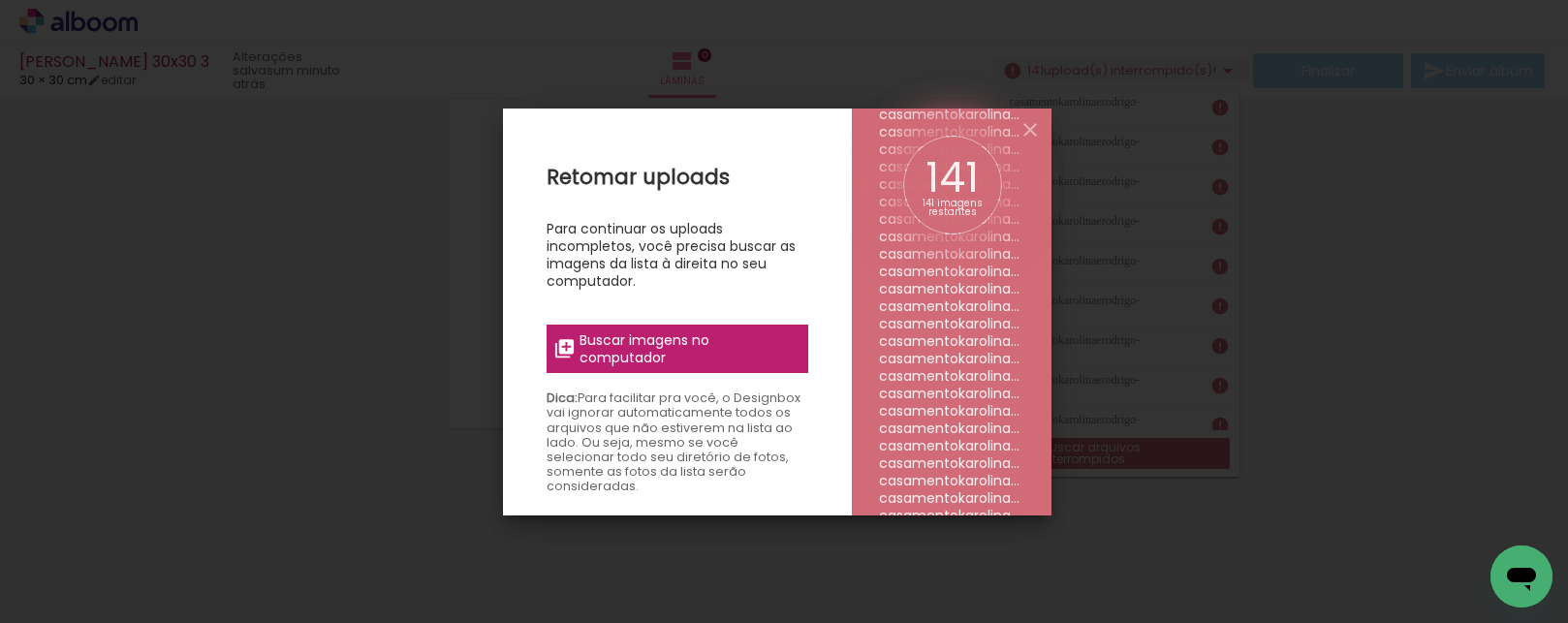 scroll, scrollTop: 1938, scrollLeft: 0, axis: vertical 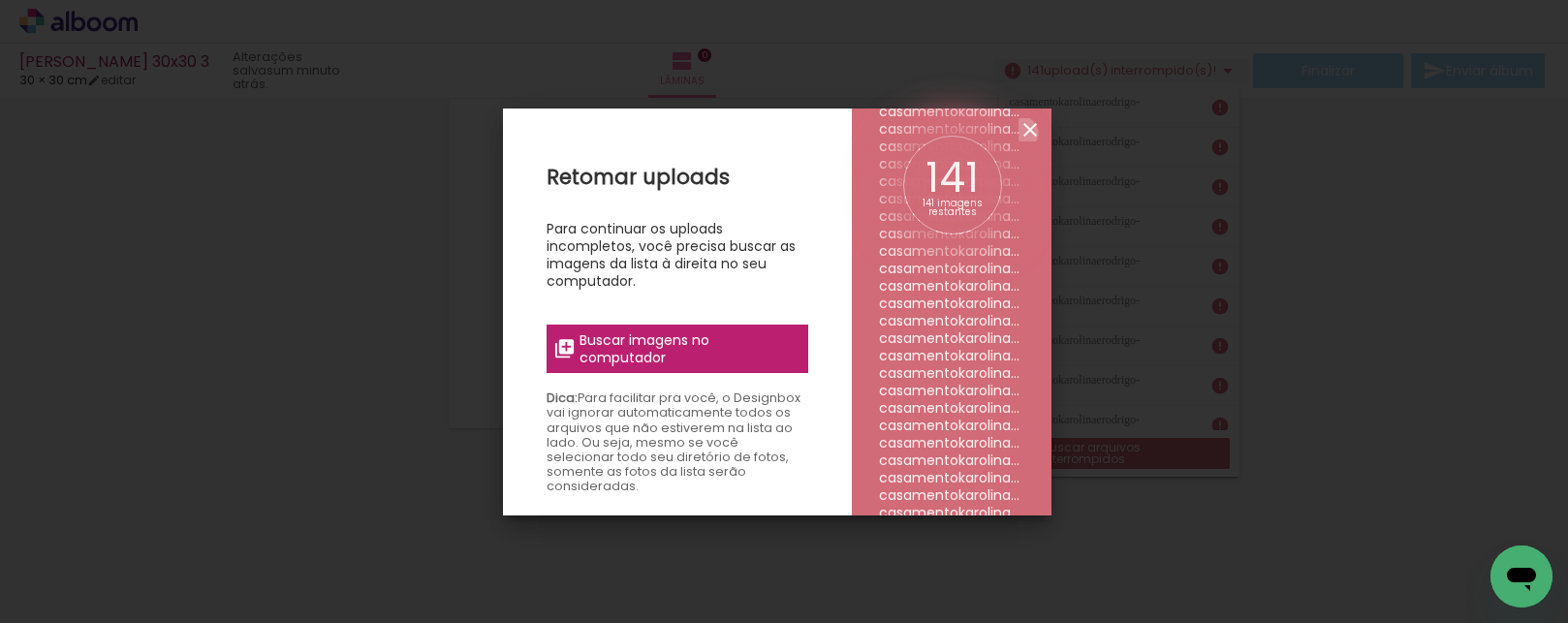 click at bounding box center [1030, 130] 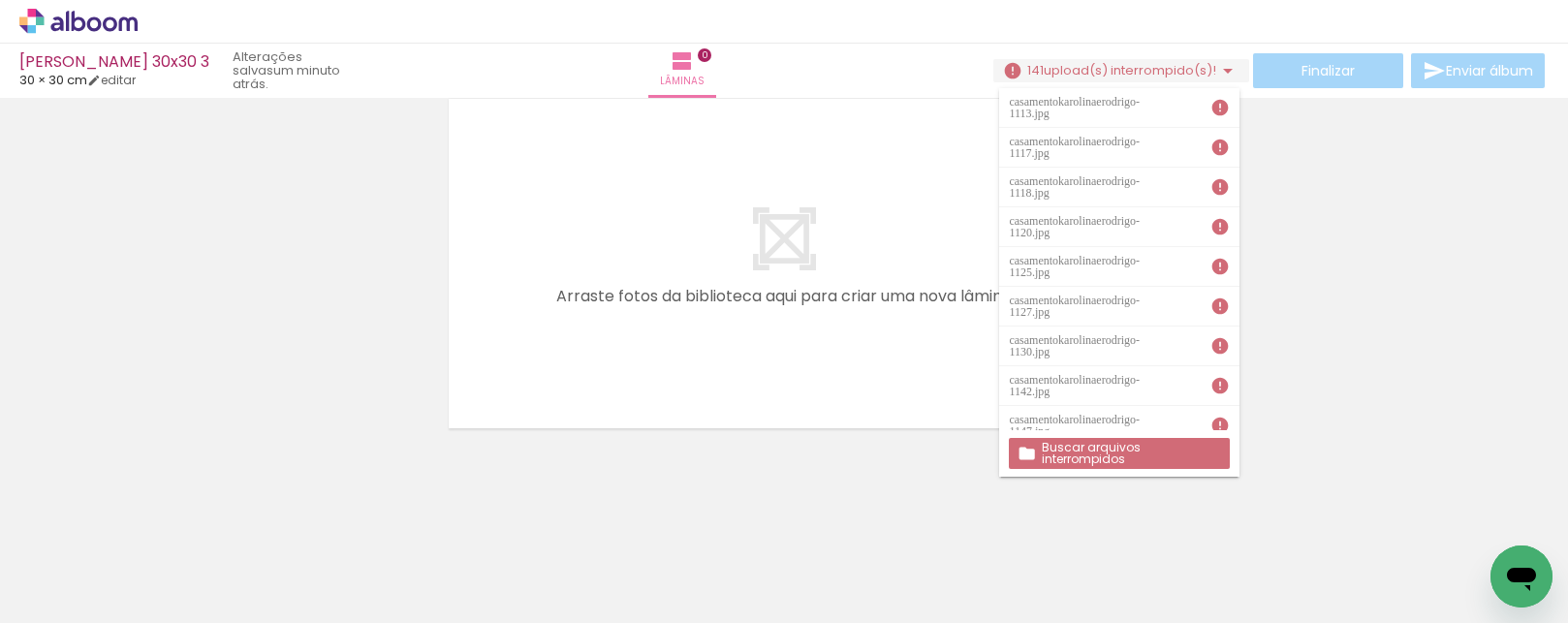 drag, startPoint x: 139, startPoint y: 523, endPoint x: 225, endPoint y: 613, distance: 124.48293 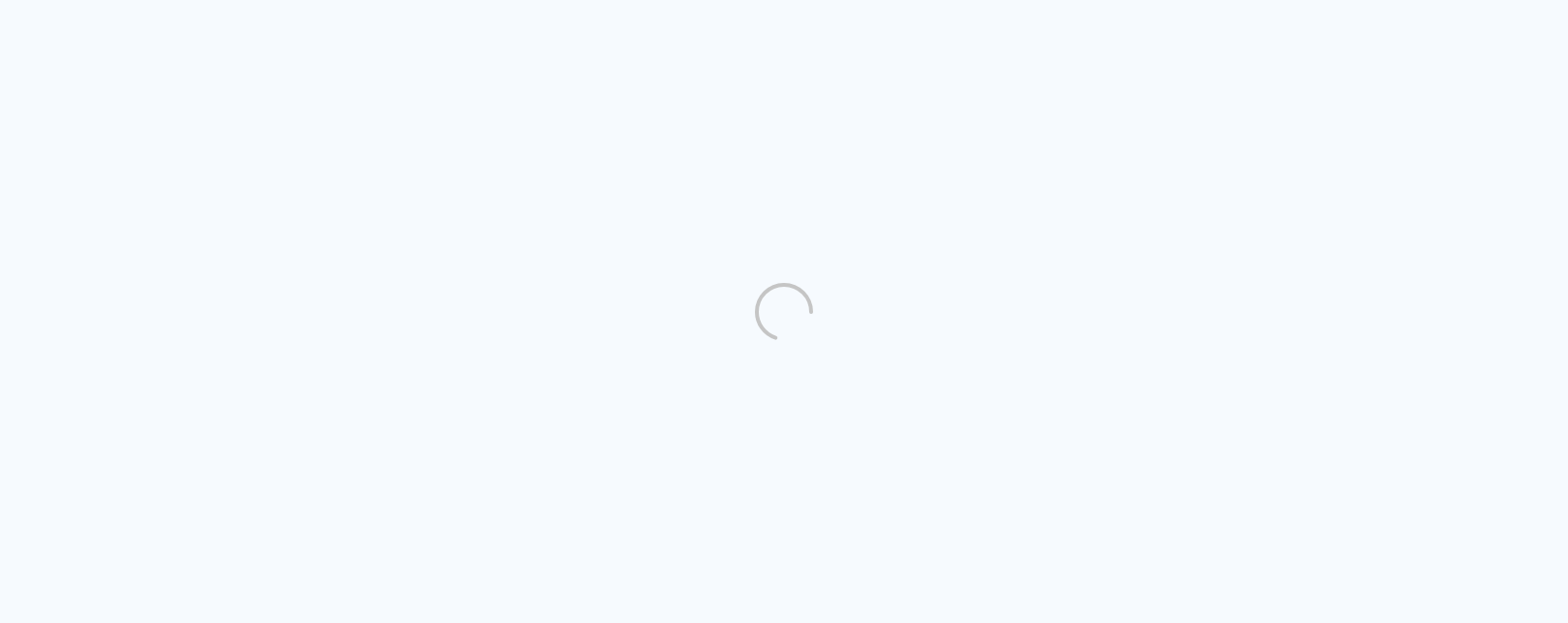 scroll, scrollTop: 0, scrollLeft: 0, axis: both 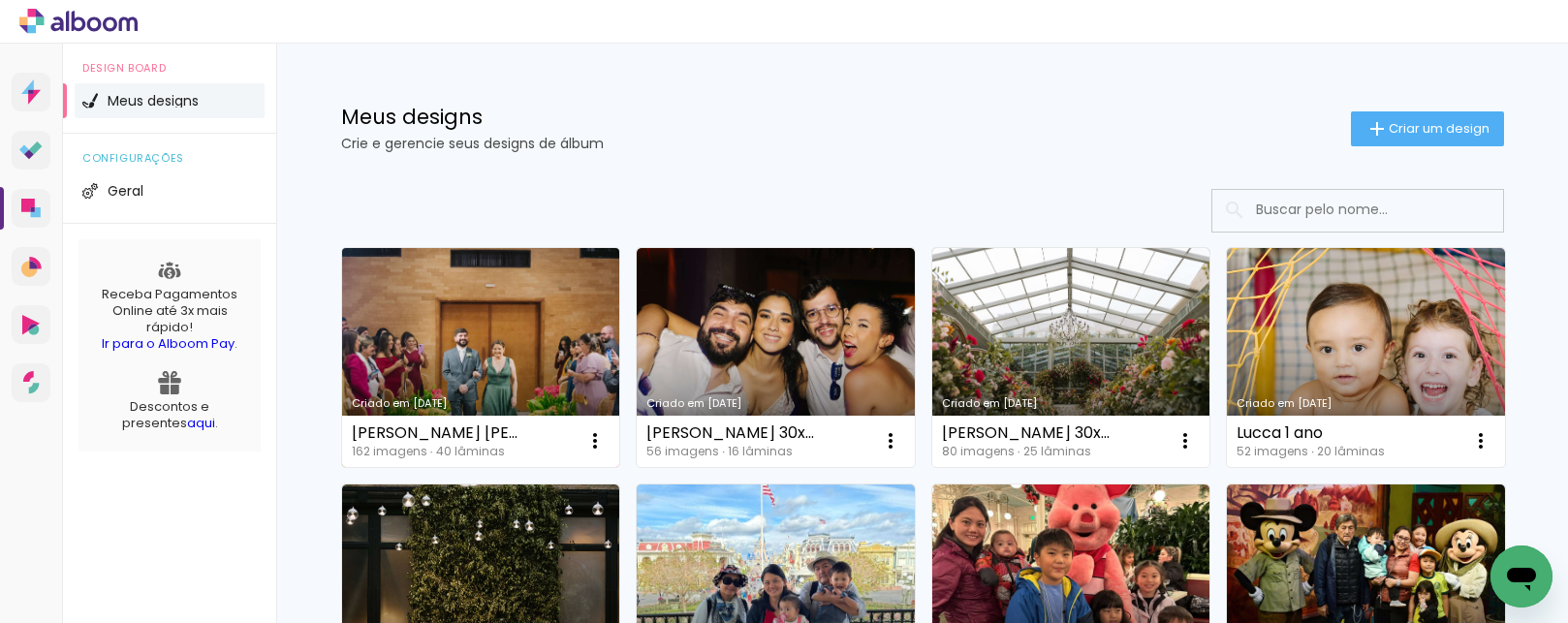 click on "Criado em [DATE]" at bounding box center [481, 358] 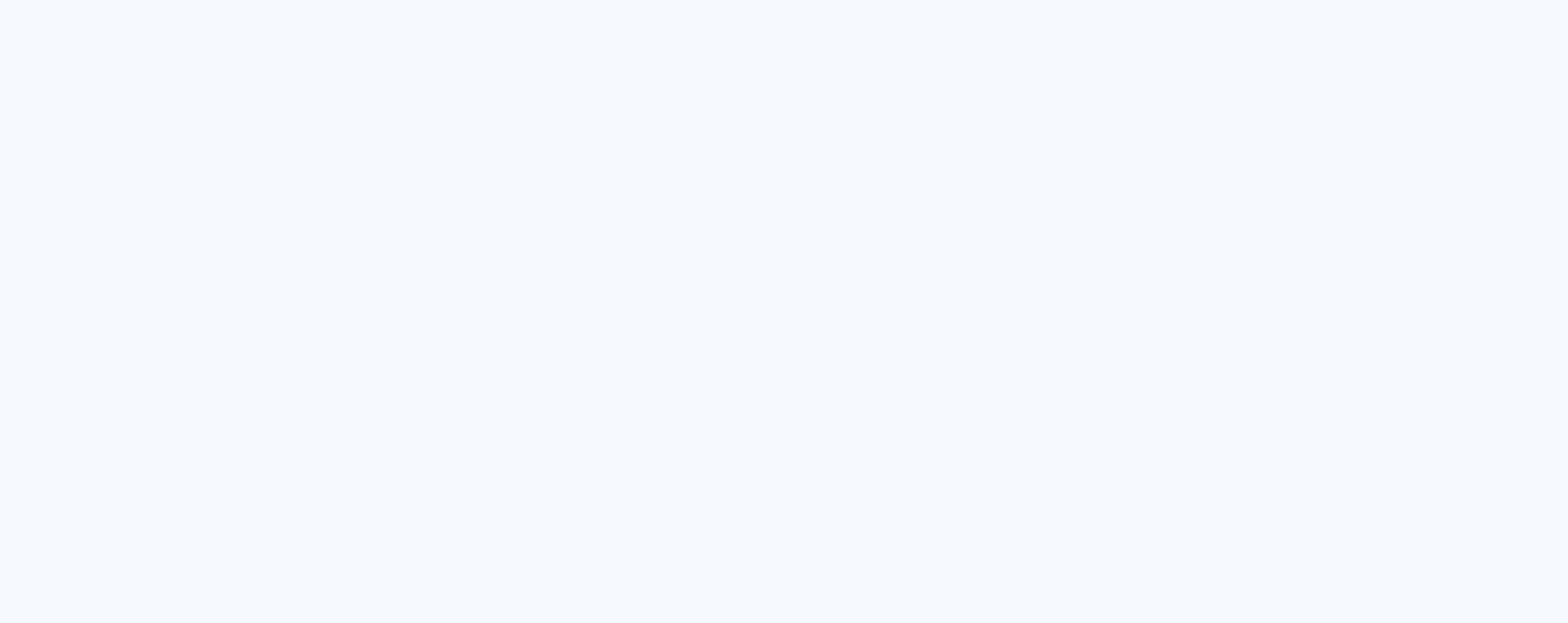 scroll, scrollTop: 0, scrollLeft: 0, axis: both 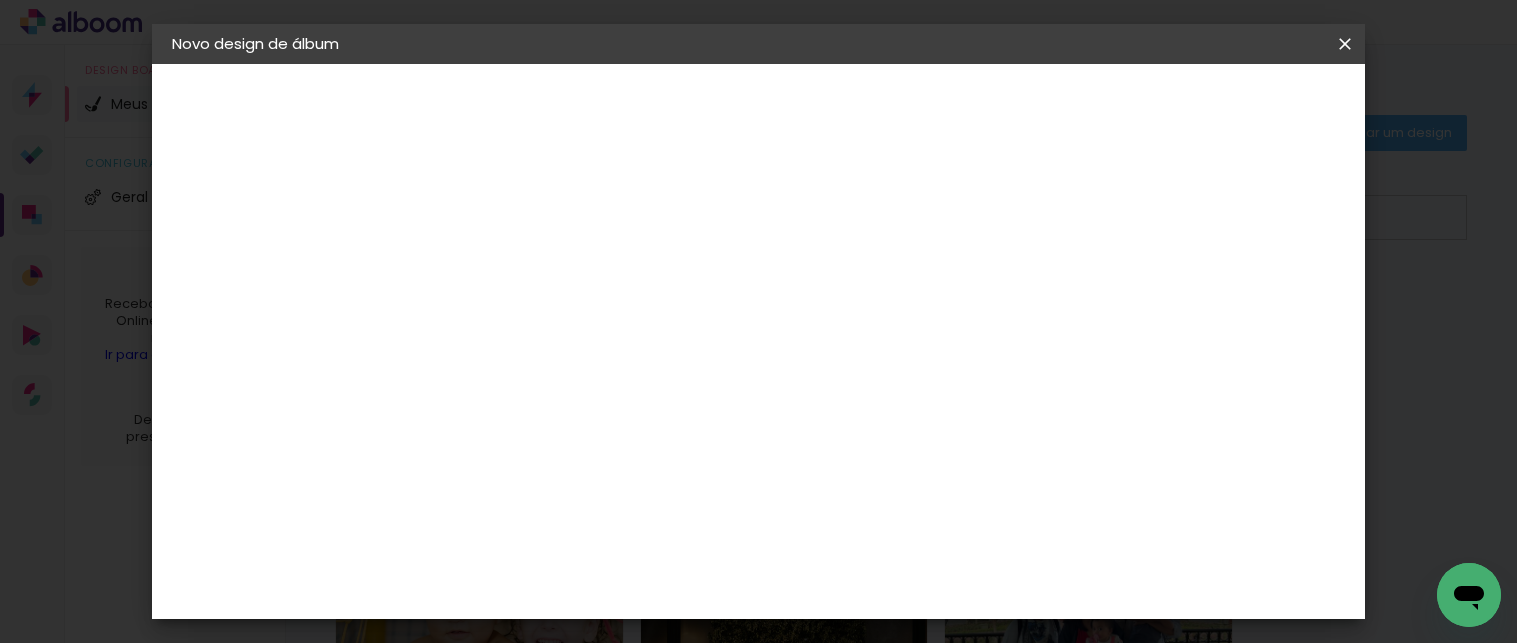 click at bounding box center [499, 268] 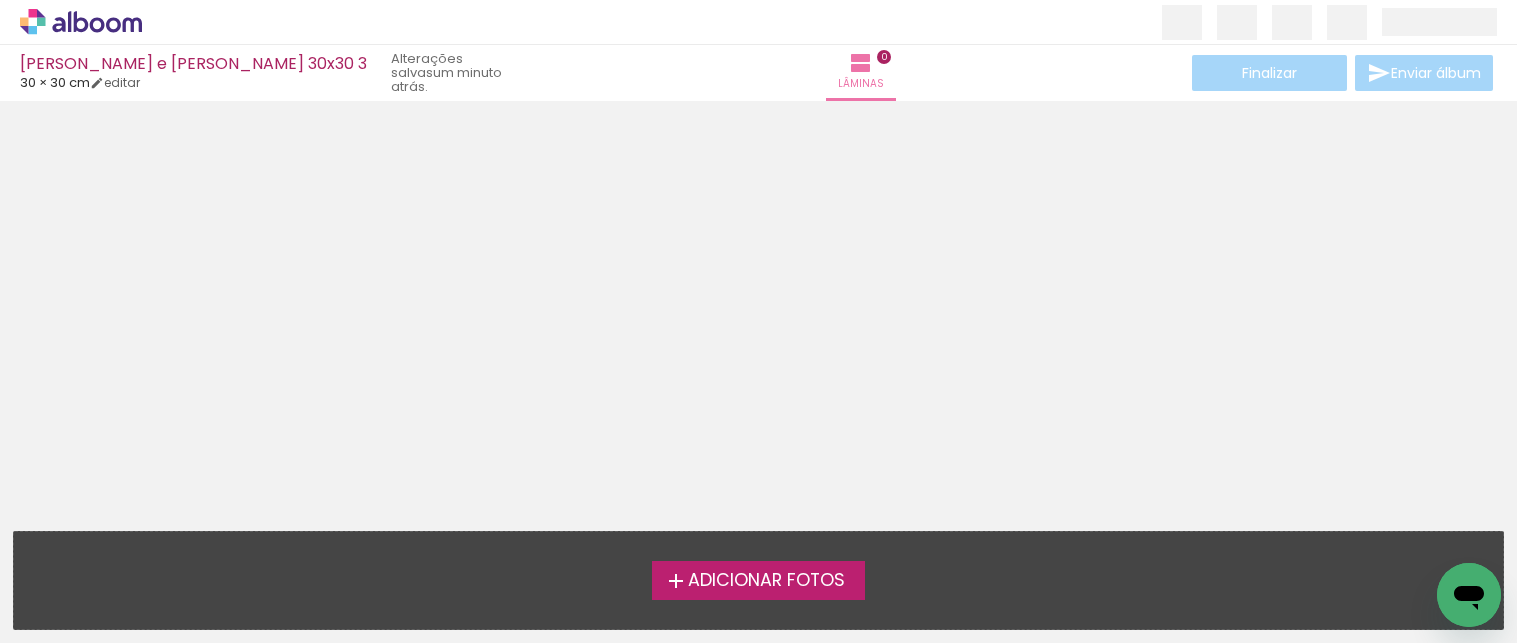 click on "Adicionar Fotos" at bounding box center [766, 581] 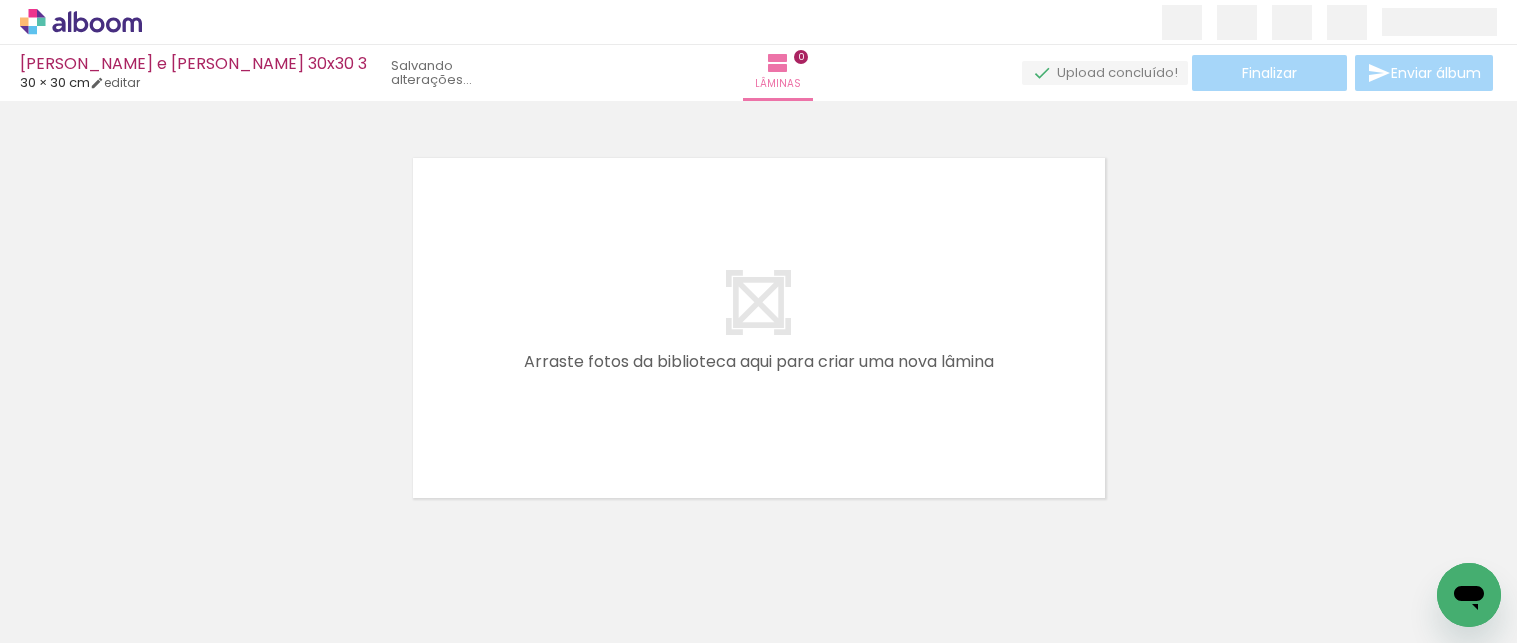 scroll, scrollTop: 25, scrollLeft: 0, axis: vertical 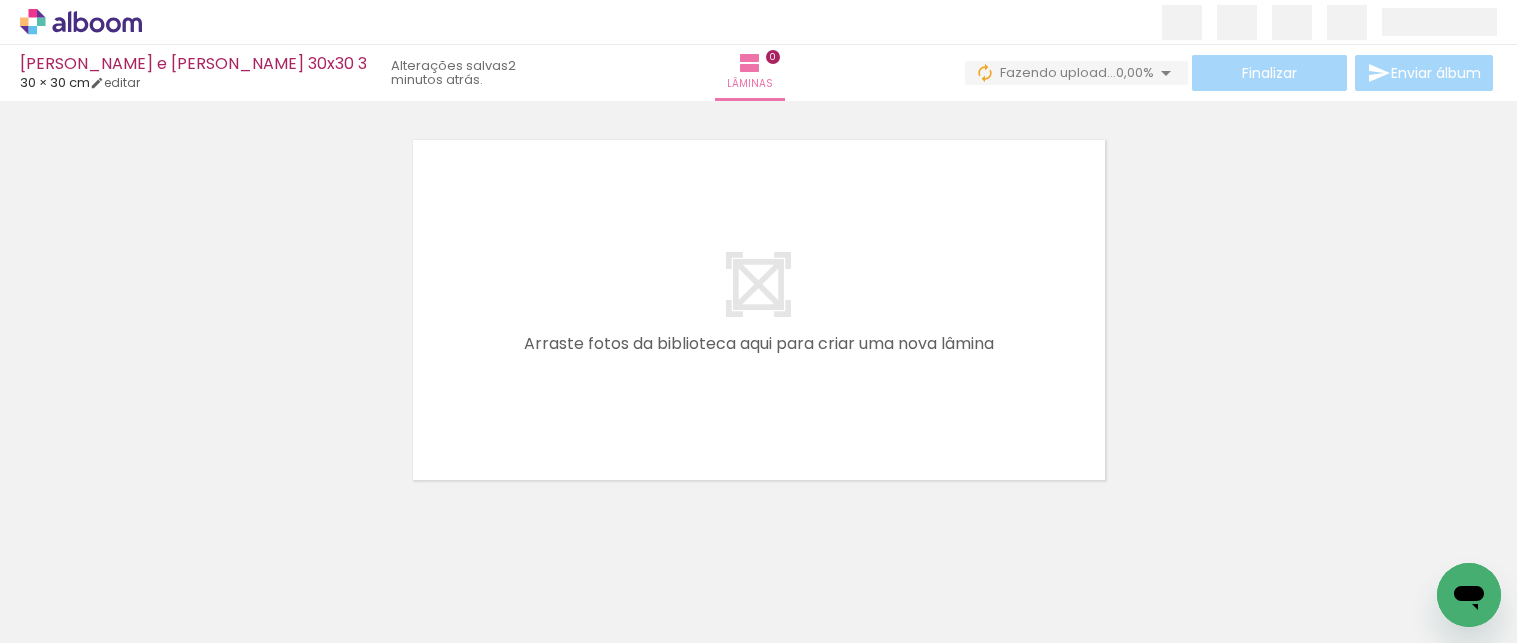 click on "Adicionar
Fotos" at bounding box center (71, 616) 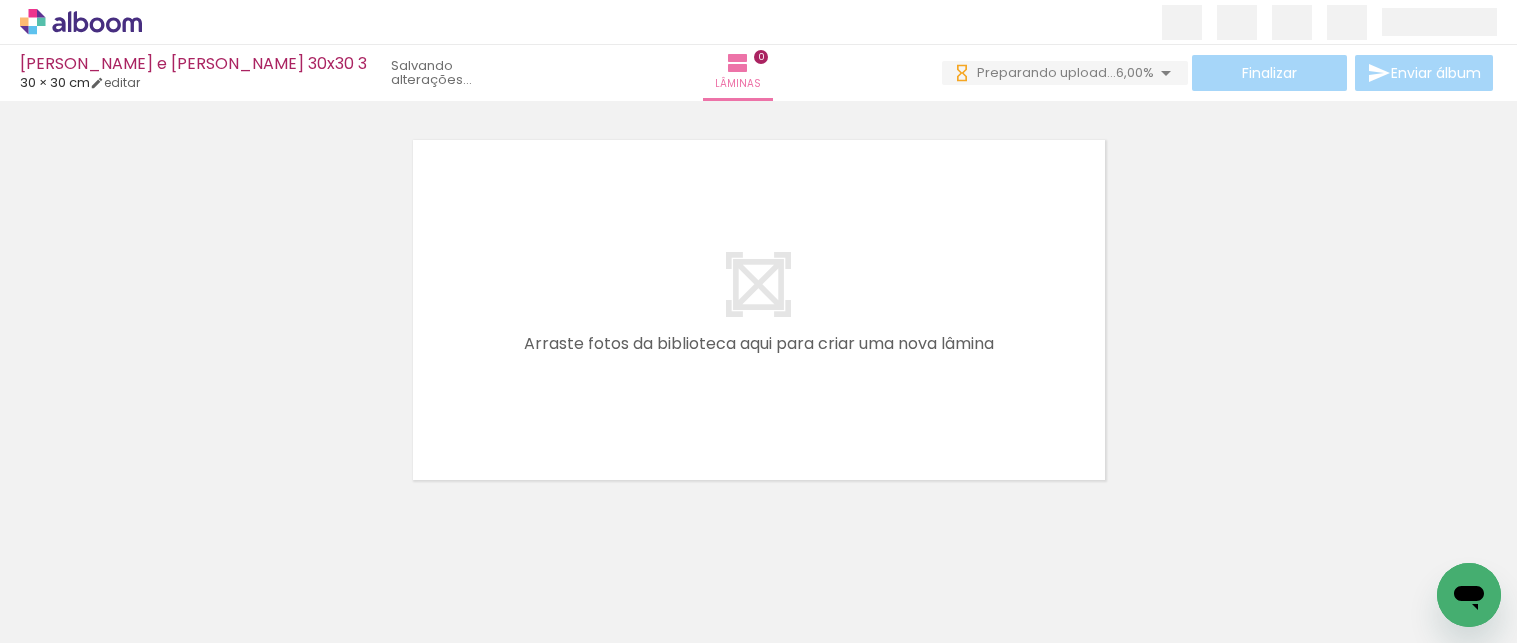 scroll, scrollTop: 0, scrollLeft: 0, axis: both 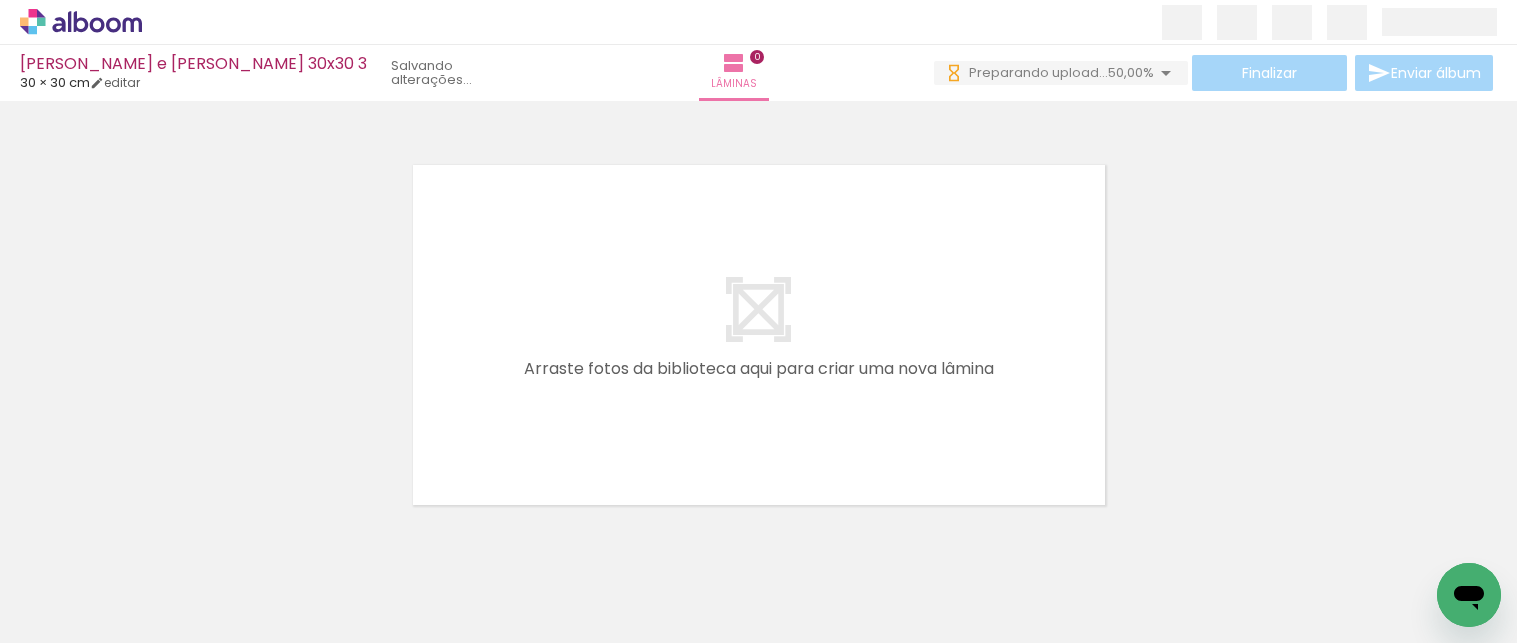 click at bounding box center (156, 535) 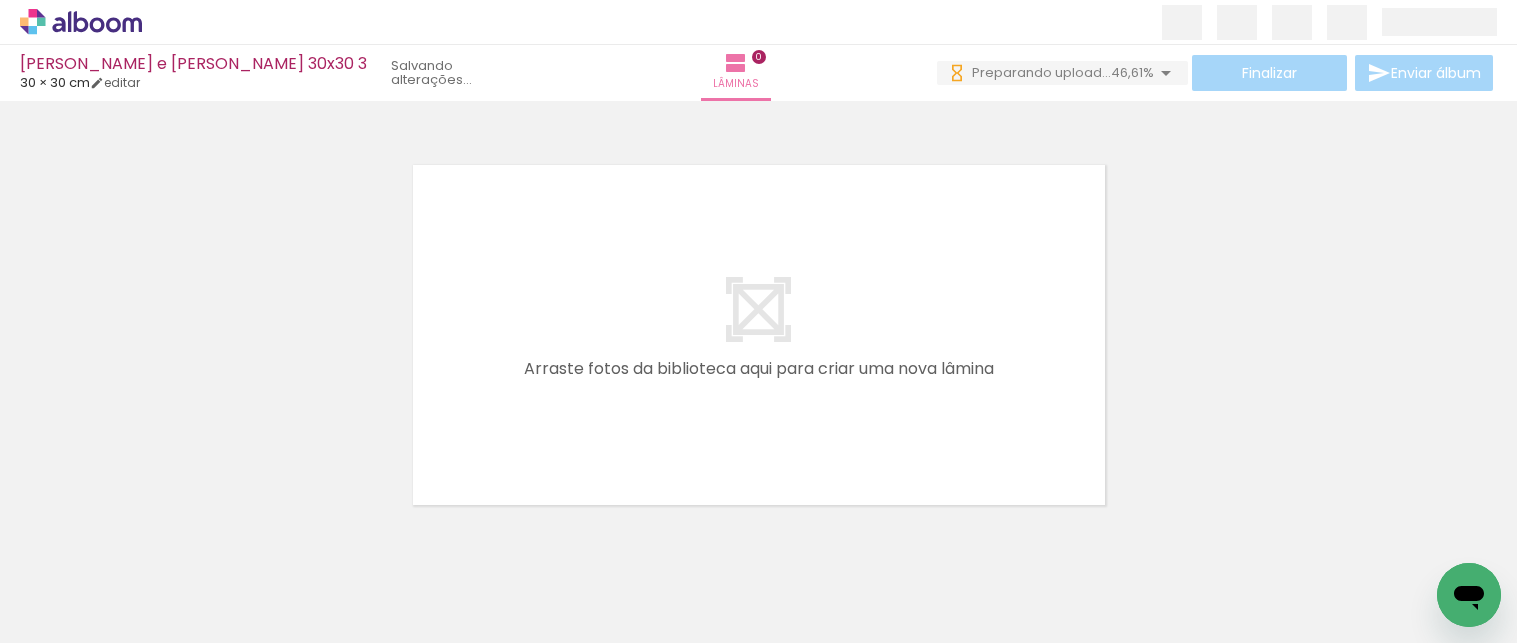 scroll, scrollTop: 0, scrollLeft: 0, axis: both 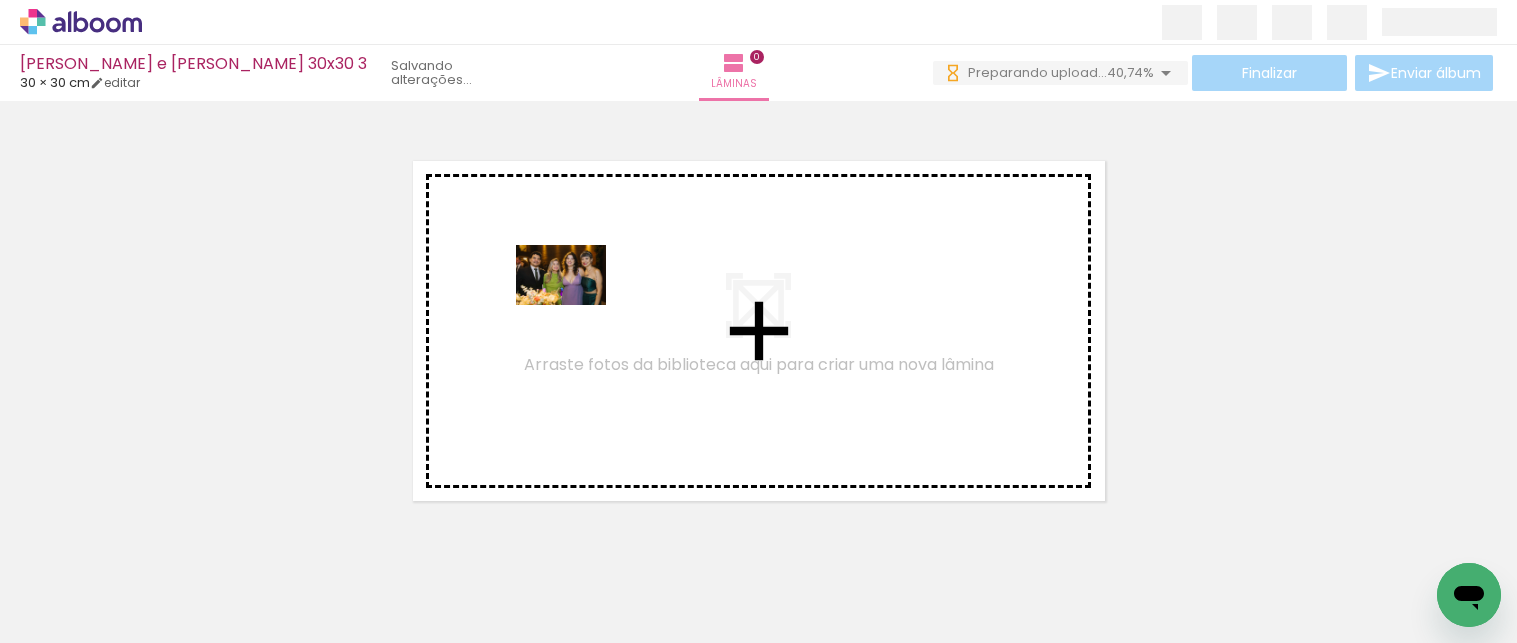drag, startPoint x: 215, startPoint y: 576, endPoint x: 586, endPoint y: 301, distance: 461.8073 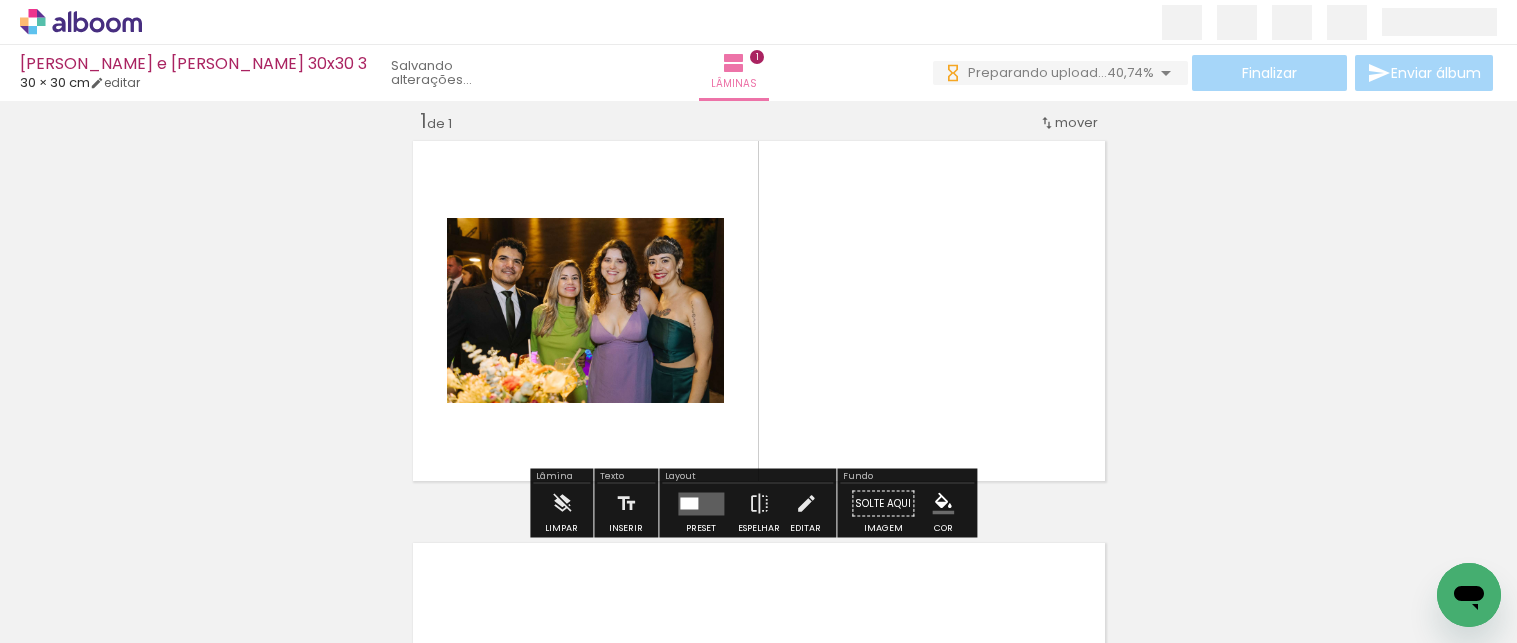 scroll, scrollTop: 25, scrollLeft: 0, axis: vertical 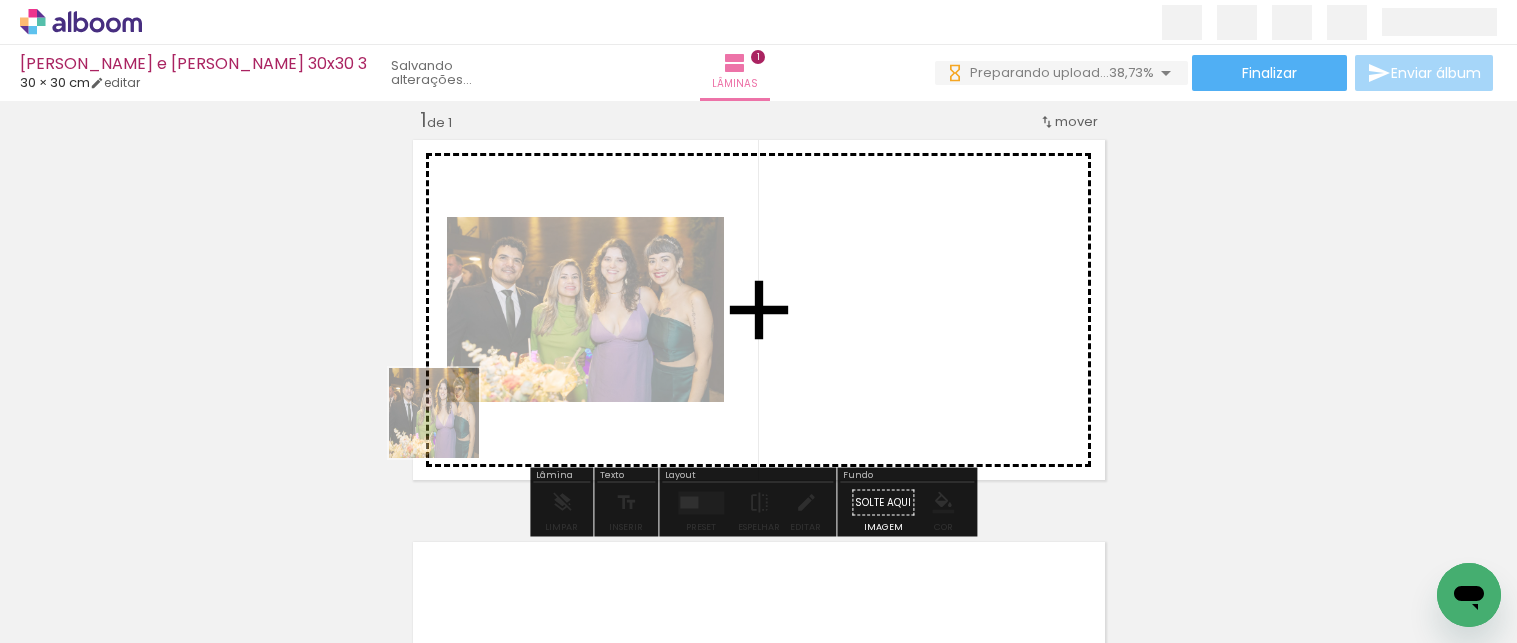 drag, startPoint x: 231, startPoint y: 577, endPoint x: 509, endPoint y: 410, distance: 324.30386 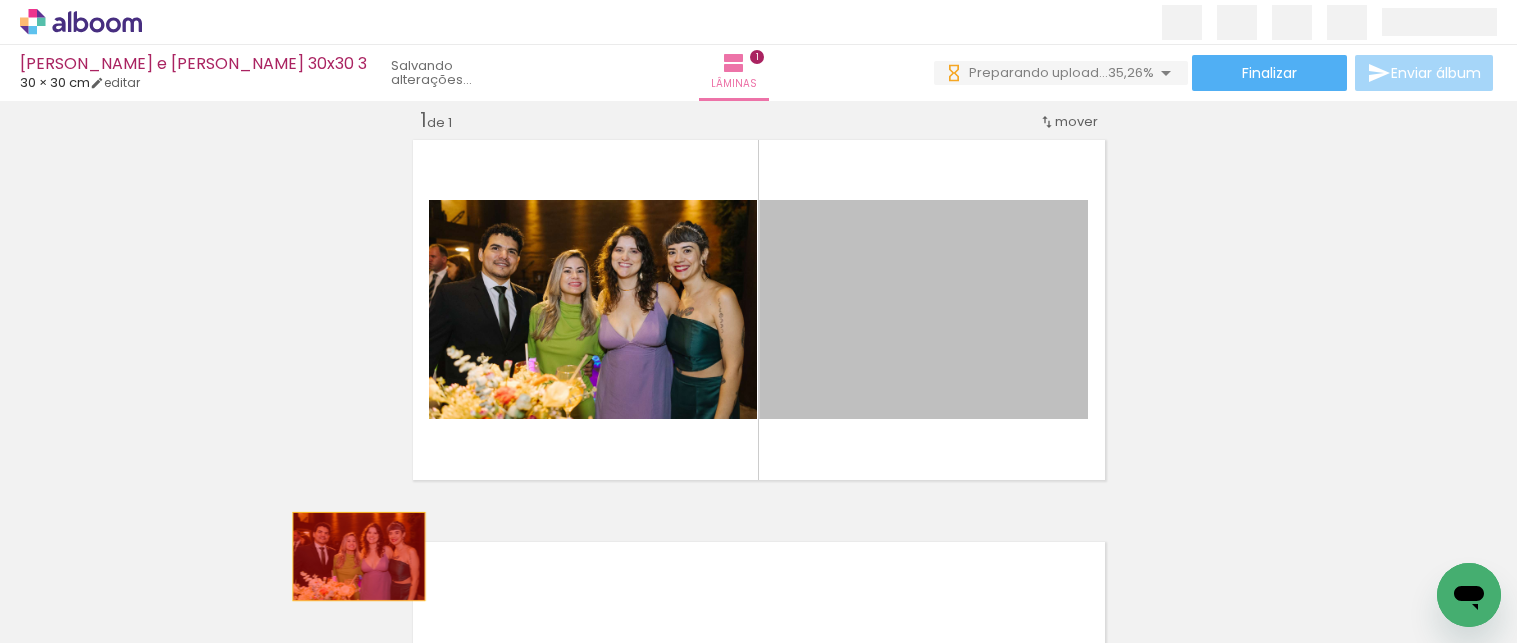 drag, startPoint x: 846, startPoint y: 358, endPoint x: 288, endPoint y: 577, distance: 599.43726 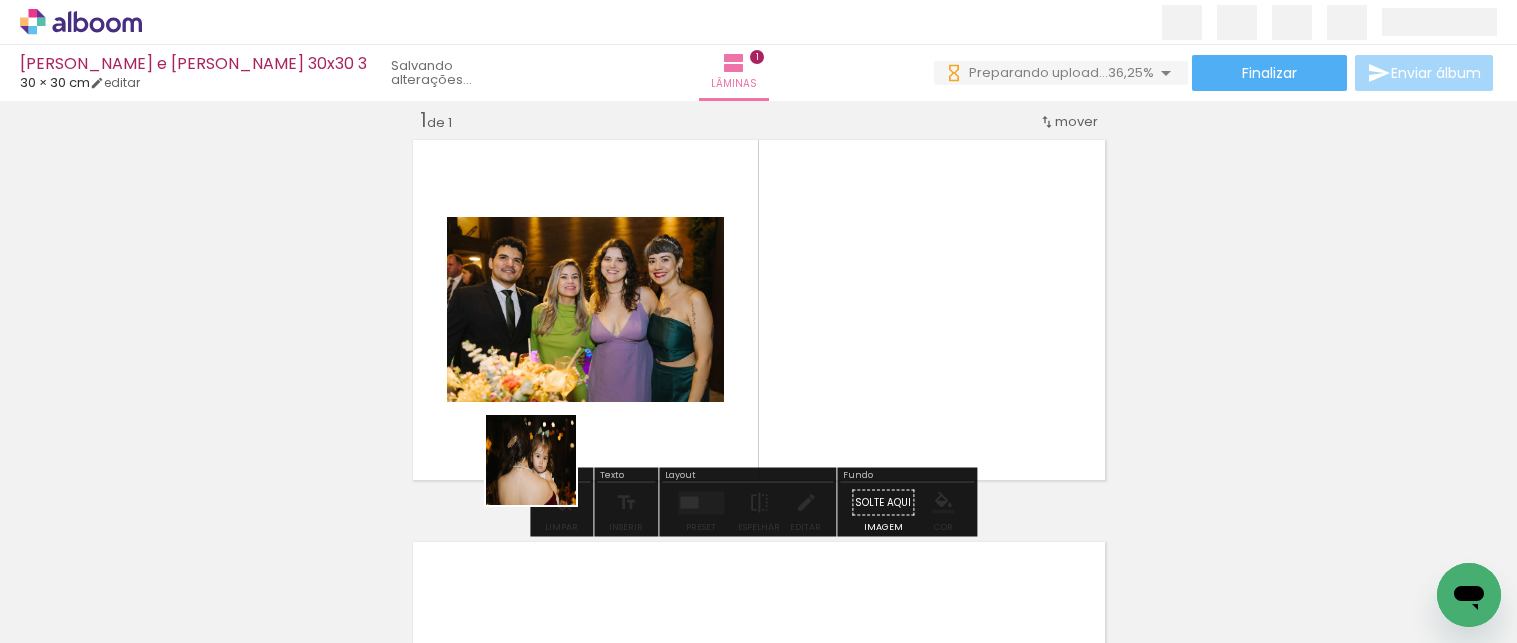 drag, startPoint x: 325, startPoint y: 586, endPoint x: 575, endPoint y: 458, distance: 280.86295 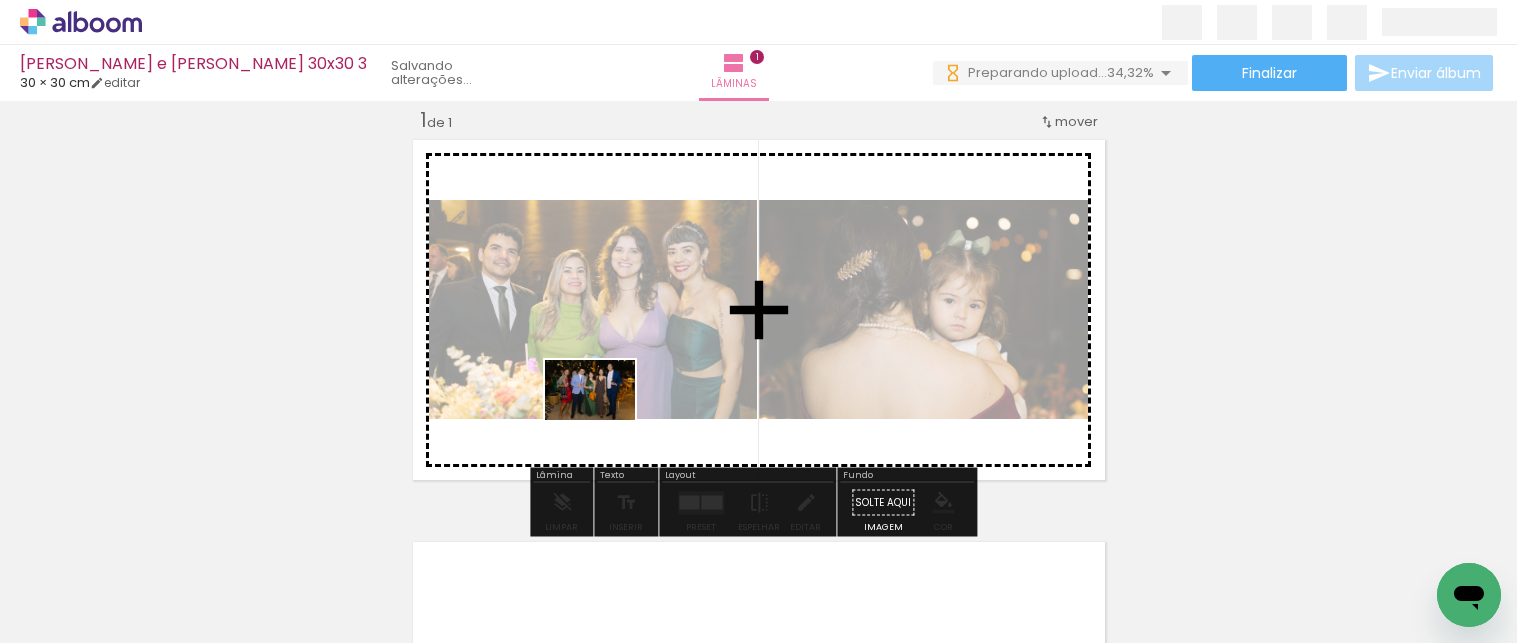 drag, startPoint x: 455, startPoint y: 583, endPoint x: 605, endPoint y: 420, distance: 221.51524 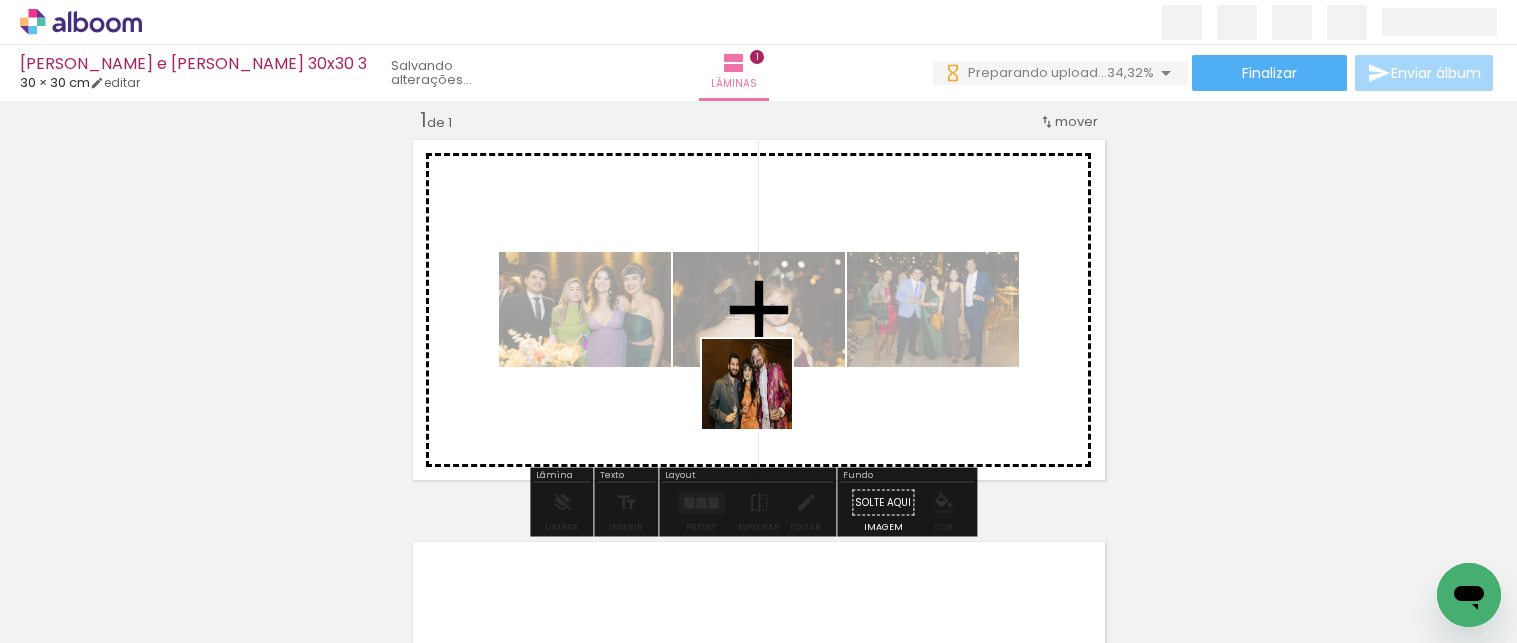 drag, startPoint x: 662, startPoint y: 598, endPoint x: 803, endPoint y: 525, distance: 158.77657 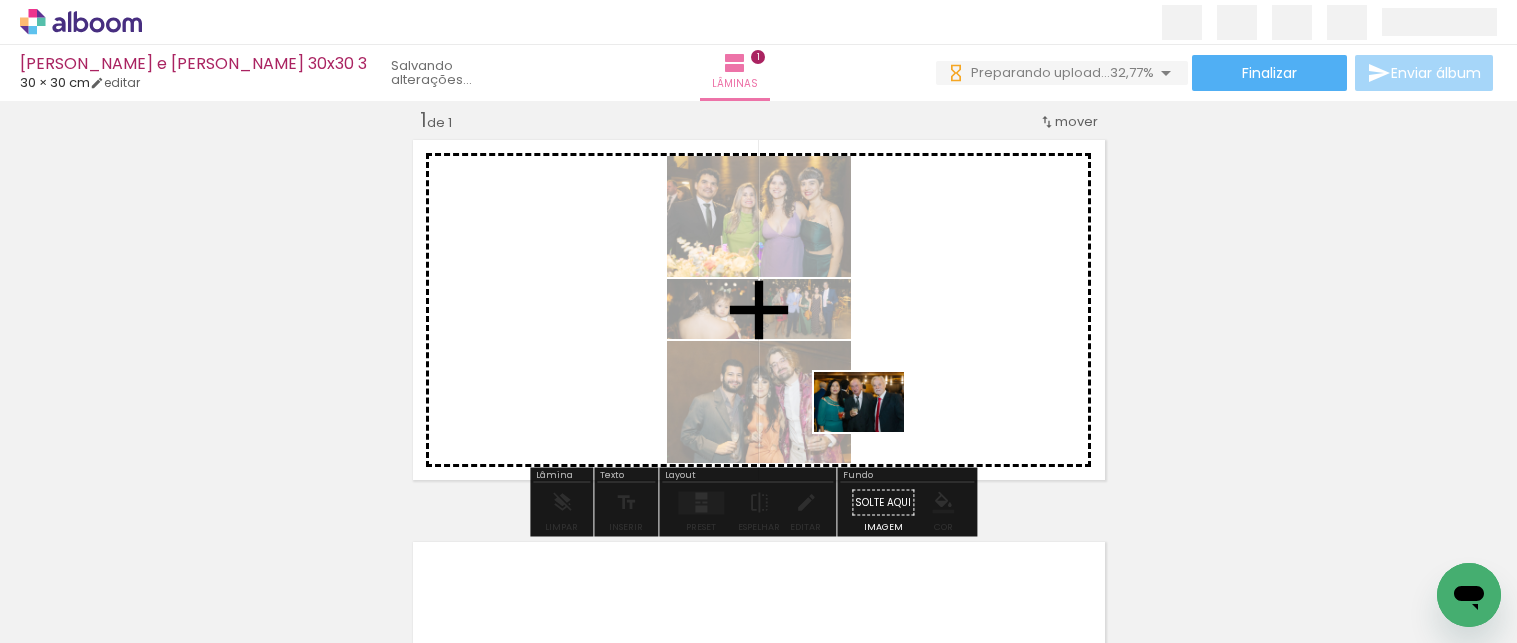 drag, startPoint x: 793, startPoint y: 579, endPoint x: 874, endPoint y: 432, distance: 167.8392 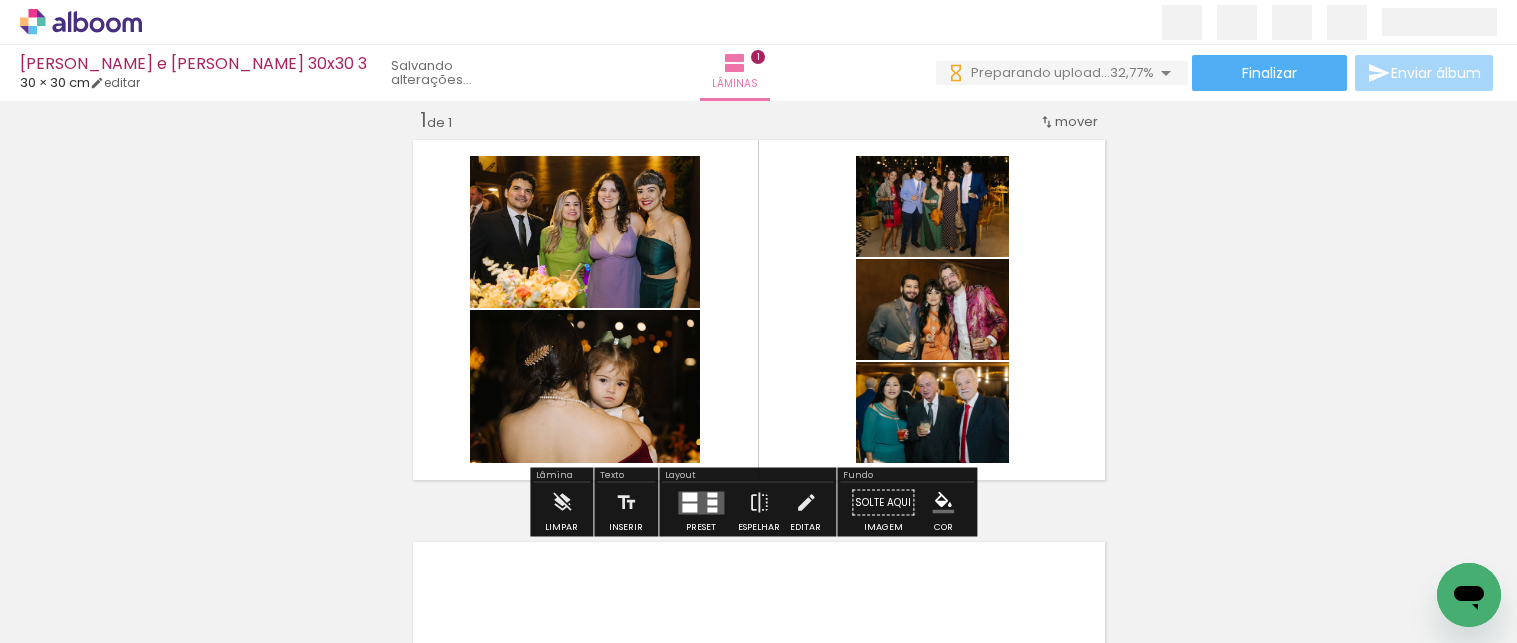 scroll, scrollTop: 0, scrollLeft: 0, axis: both 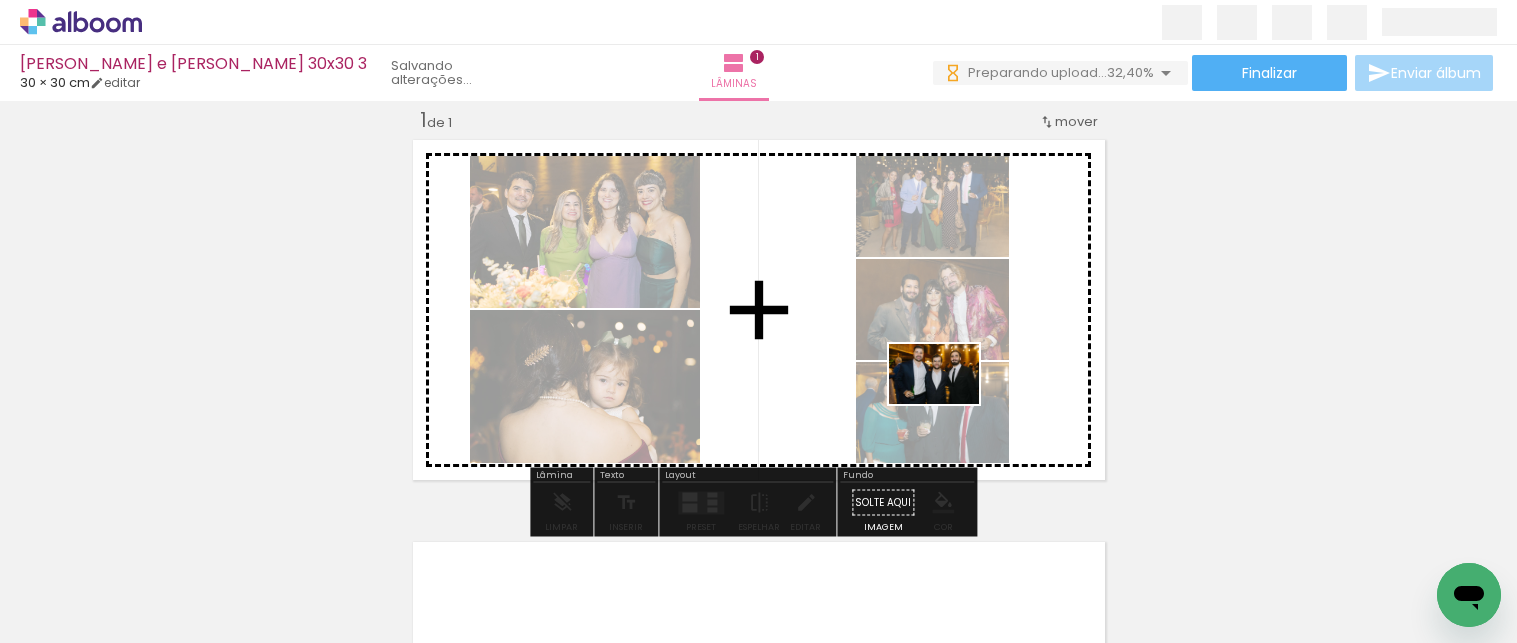 drag, startPoint x: 894, startPoint y: 583, endPoint x: 949, endPoint y: 404, distance: 187.25919 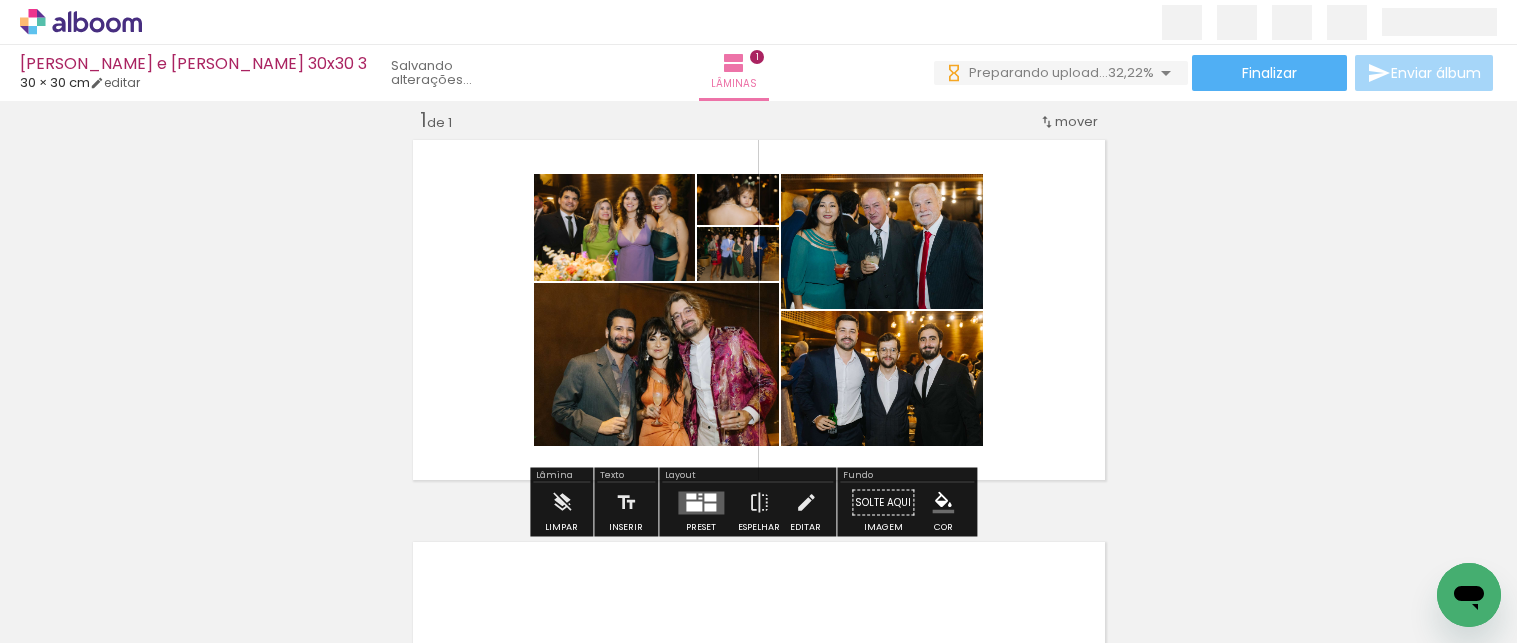 click at bounding box center [694, 506] 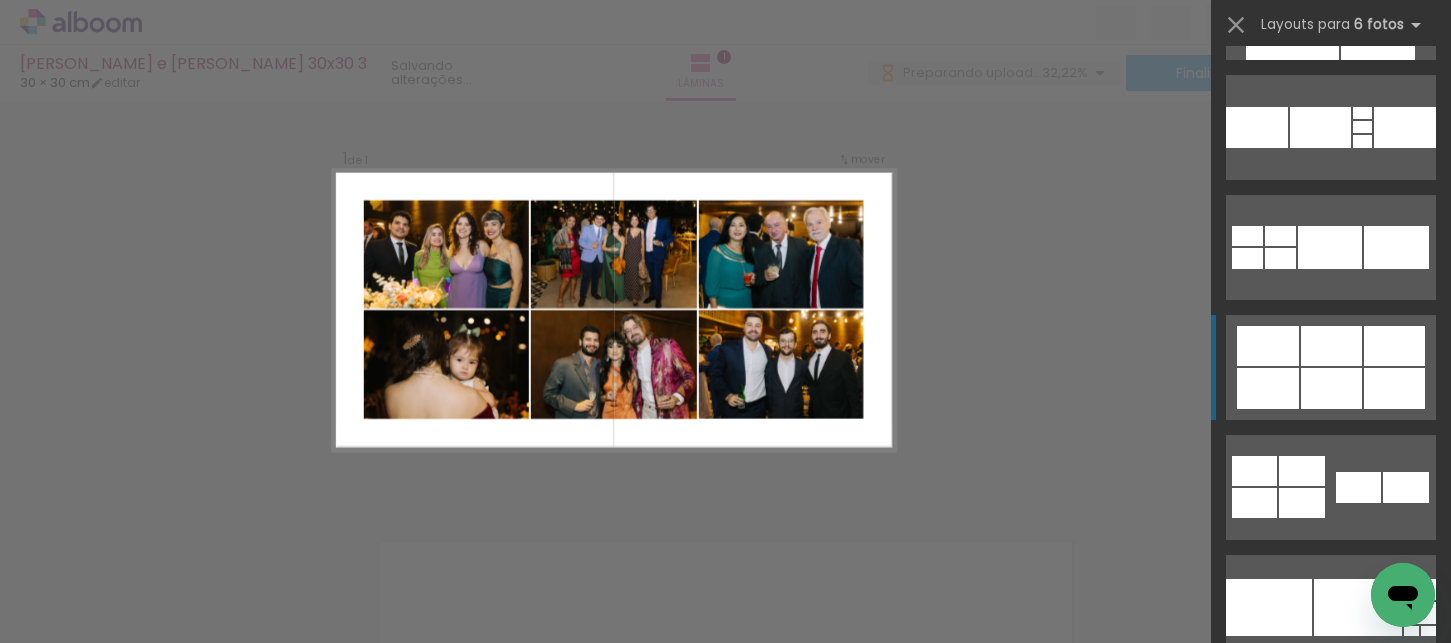 scroll, scrollTop: 5750, scrollLeft: 0, axis: vertical 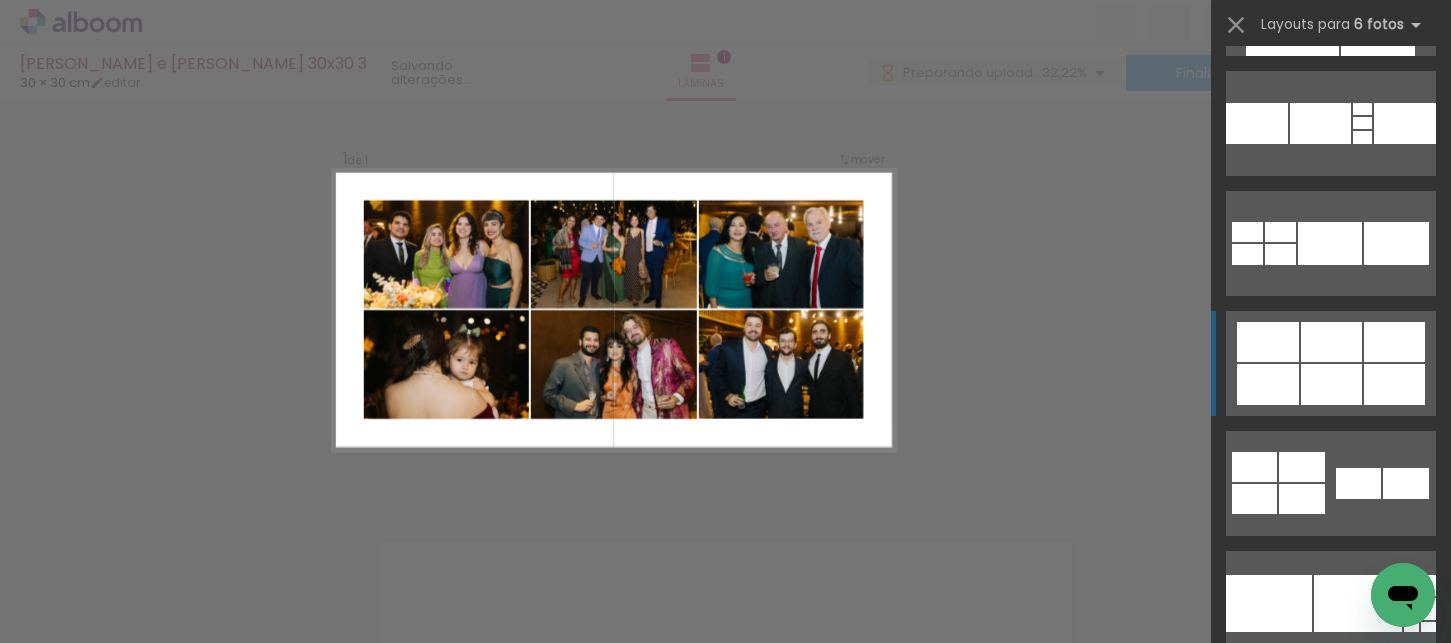 click at bounding box center (1331, 384) 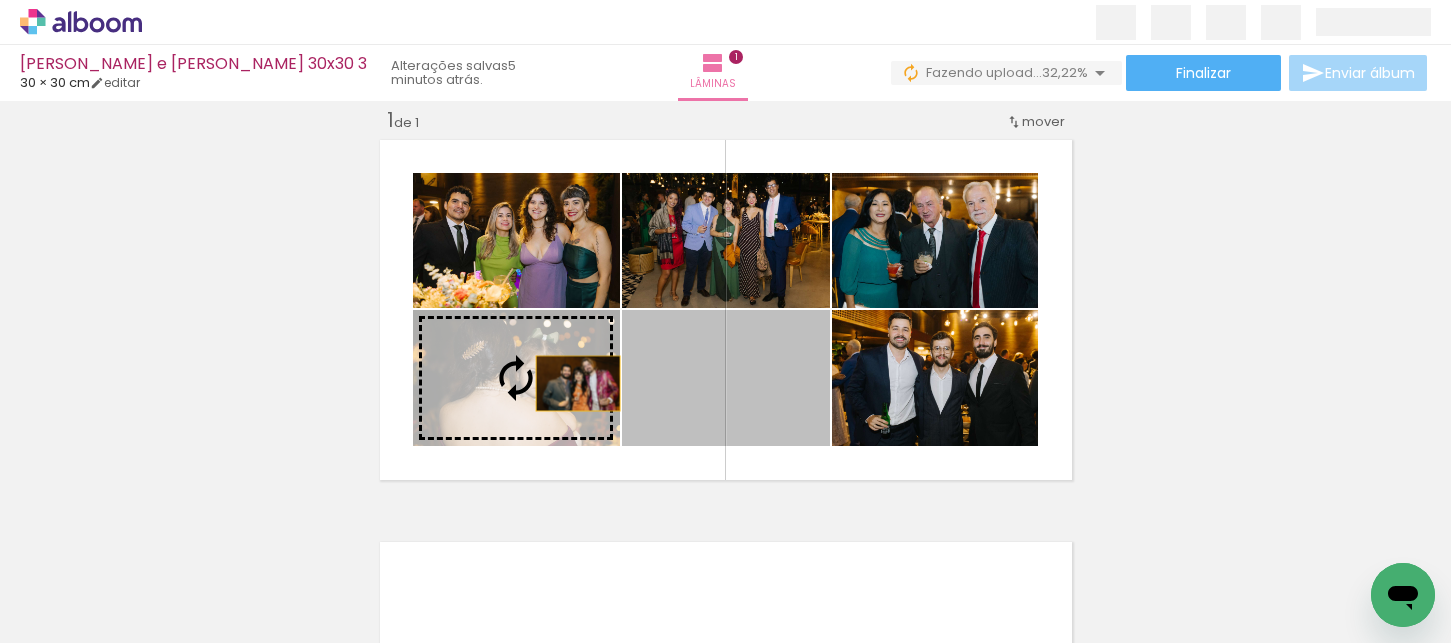 drag, startPoint x: 781, startPoint y: 399, endPoint x: 601, endPoint y: 383, distance: 180.70972 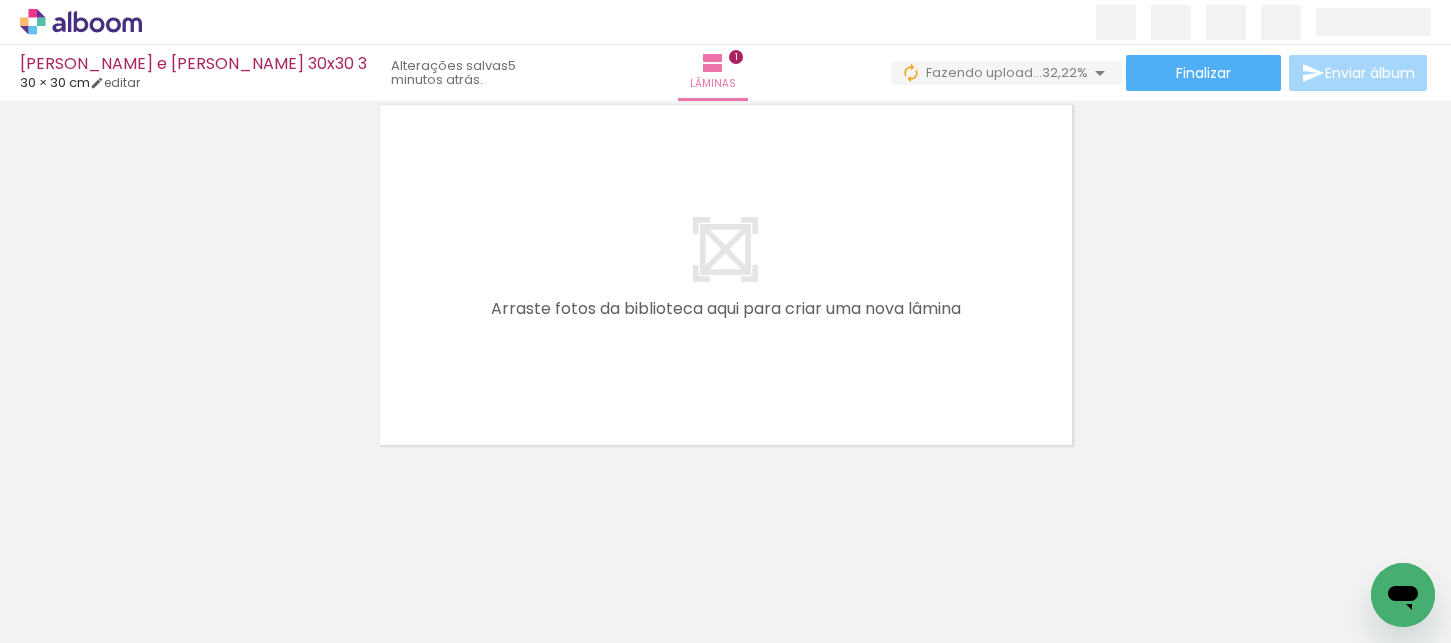 scroll, scrollTop: 465, scrollLeft: 0, axis: vertical 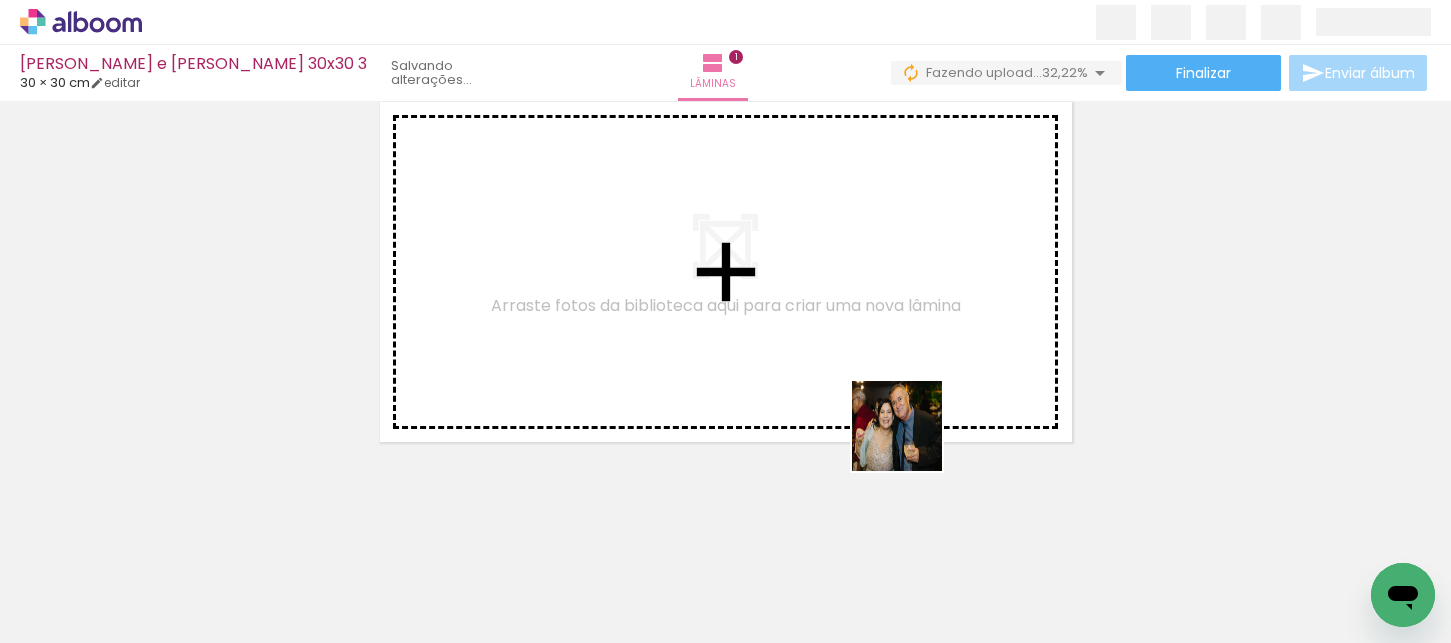 drag, startPoint x: 1005, startPoint y: 585, endPoint x: 915, endPoint y: 466, distance: 149.2012 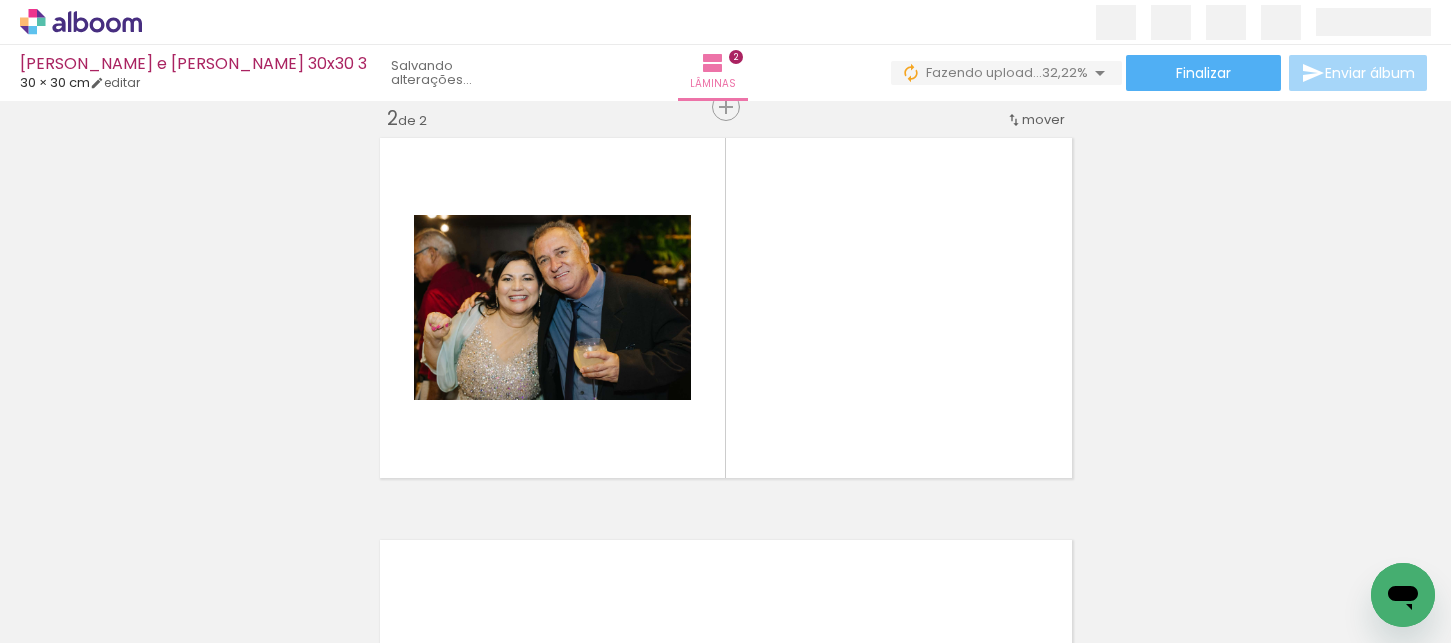 scroll, scrollTop: 427, scrollLeft: 0, axis: vertical 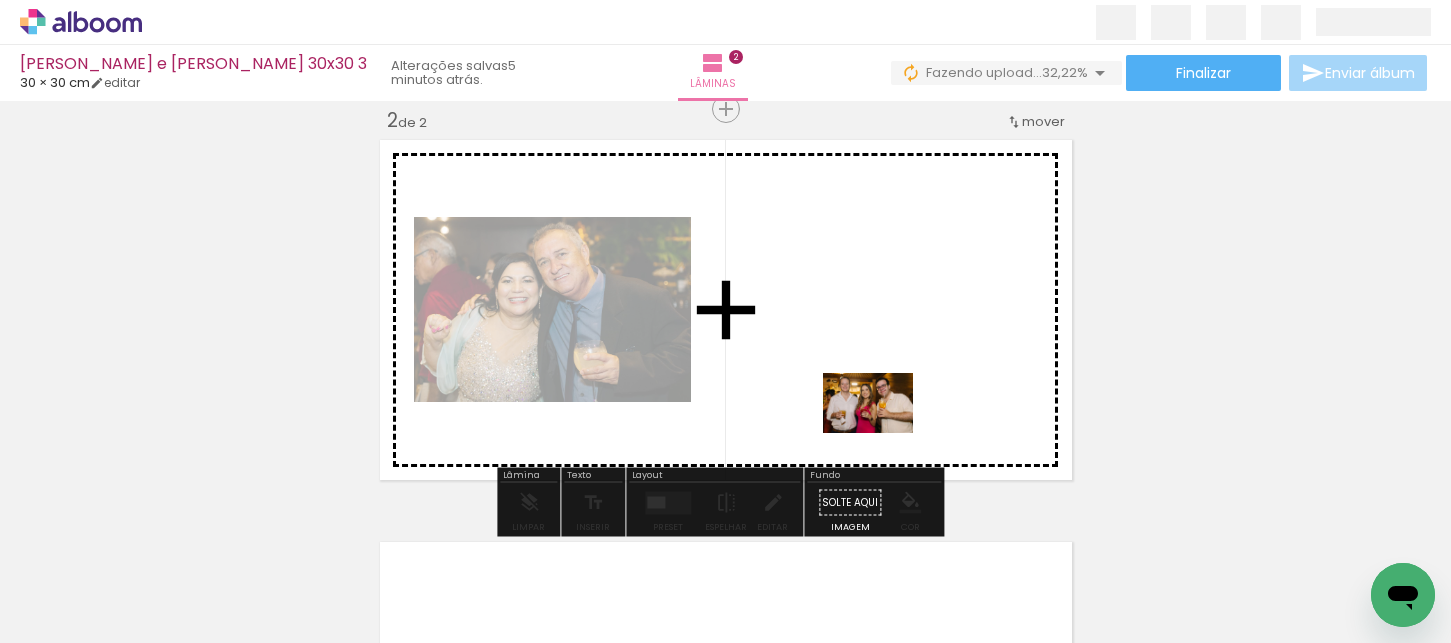 drag, startPoint x: 1085, startPoint y: 575, endPoint x: 883, endPoint y: 433, distance: 246.91699 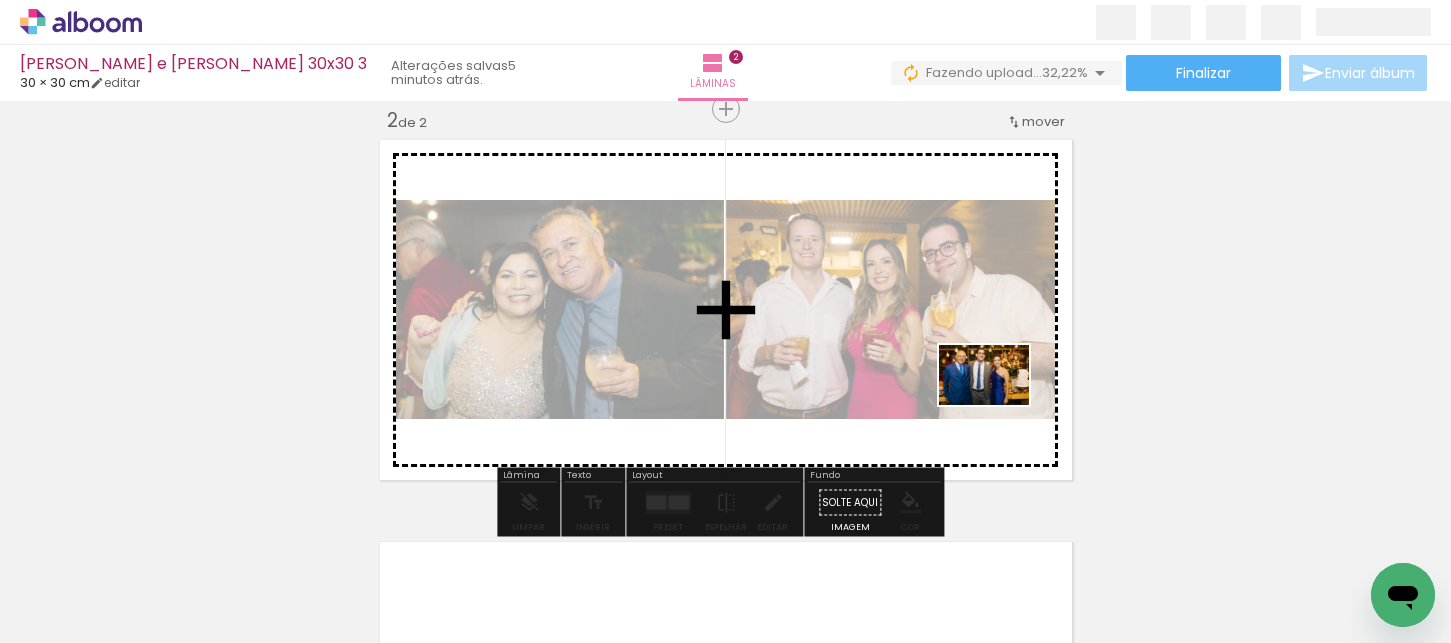 drag, startPoint x: 1214, startPoint y: 571, endPoint x: 1048, endPoint y: 456, distance: 201.94305 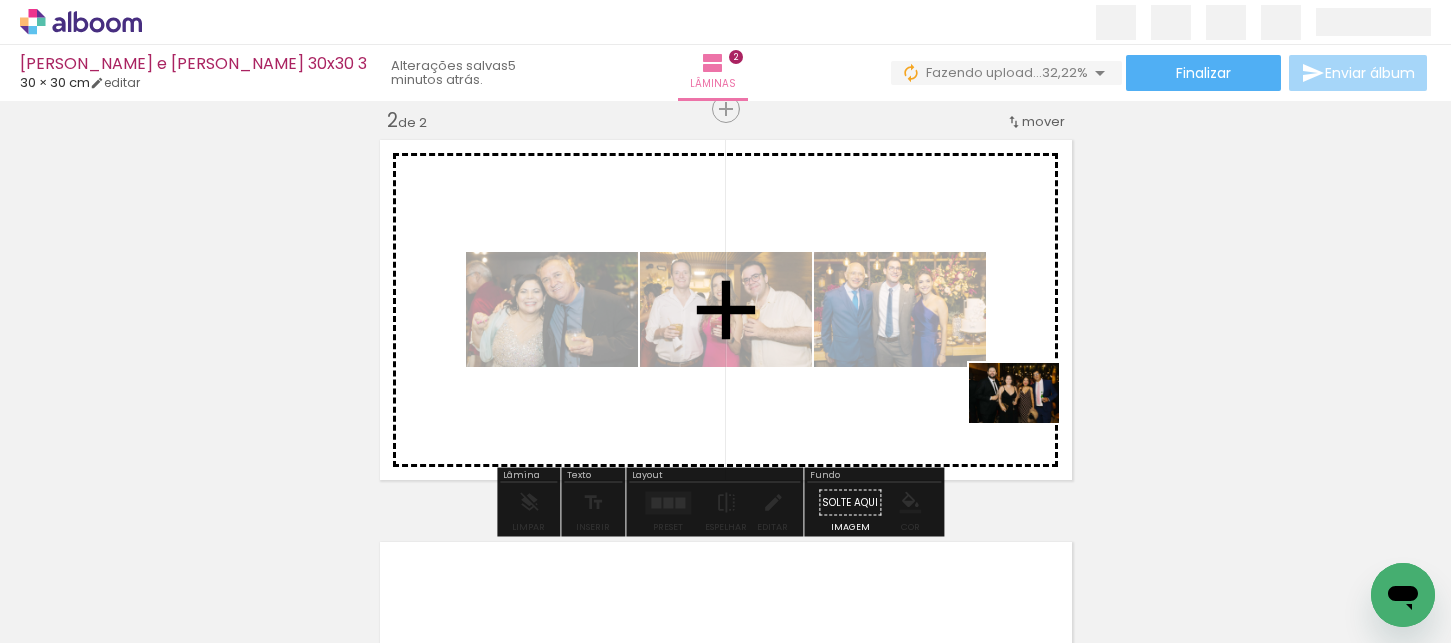 drag, startPoint x: 1324, startPoint y: 579, endPoint x: 962, endPoint y: 375, distance: 415.52377 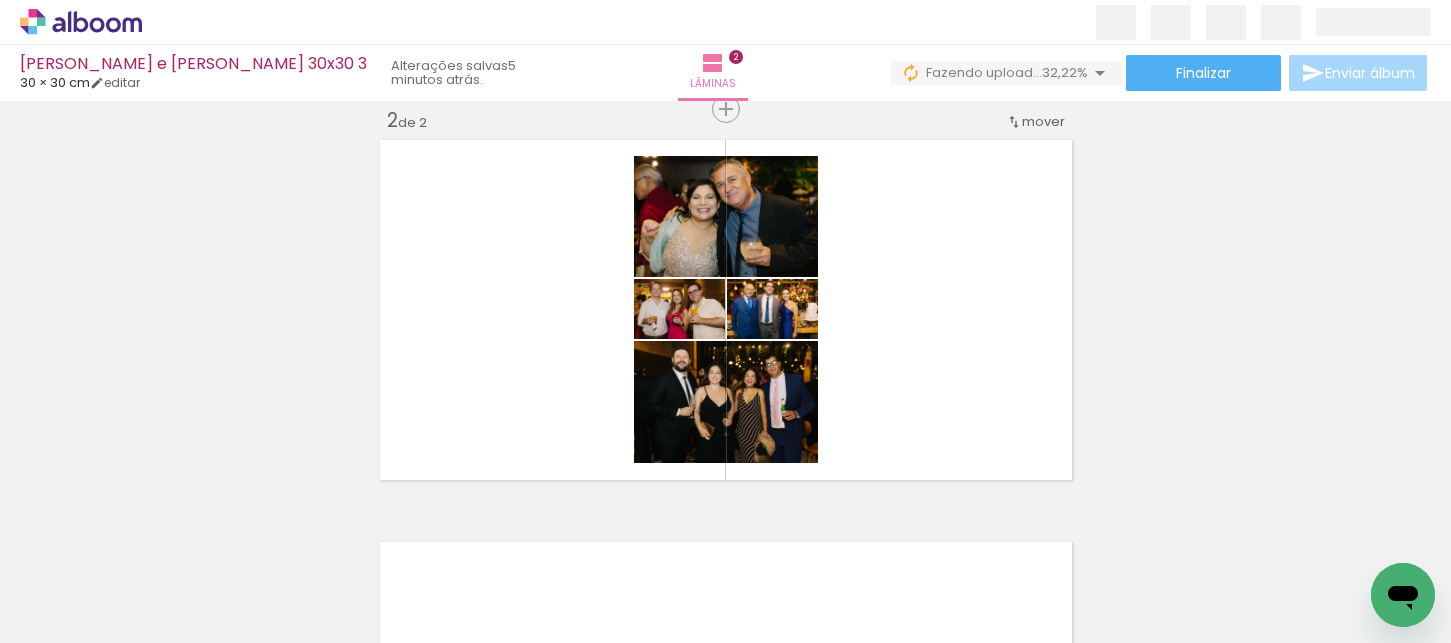 scroll, scrollTop: 0, scrollLeft: 798, axis: horizontal 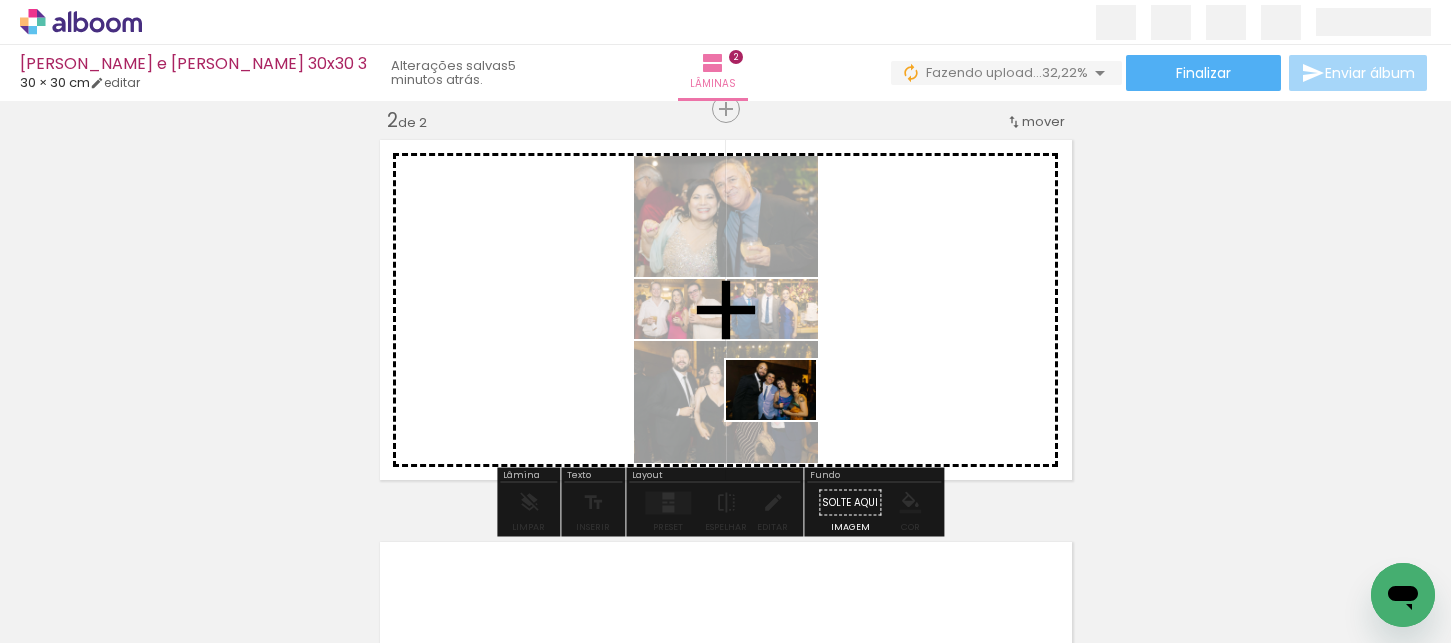 drag, startPoint x: 644, startPoint y: 581, endPoint x: 786, endPoint y: 420, distance: 214.67418 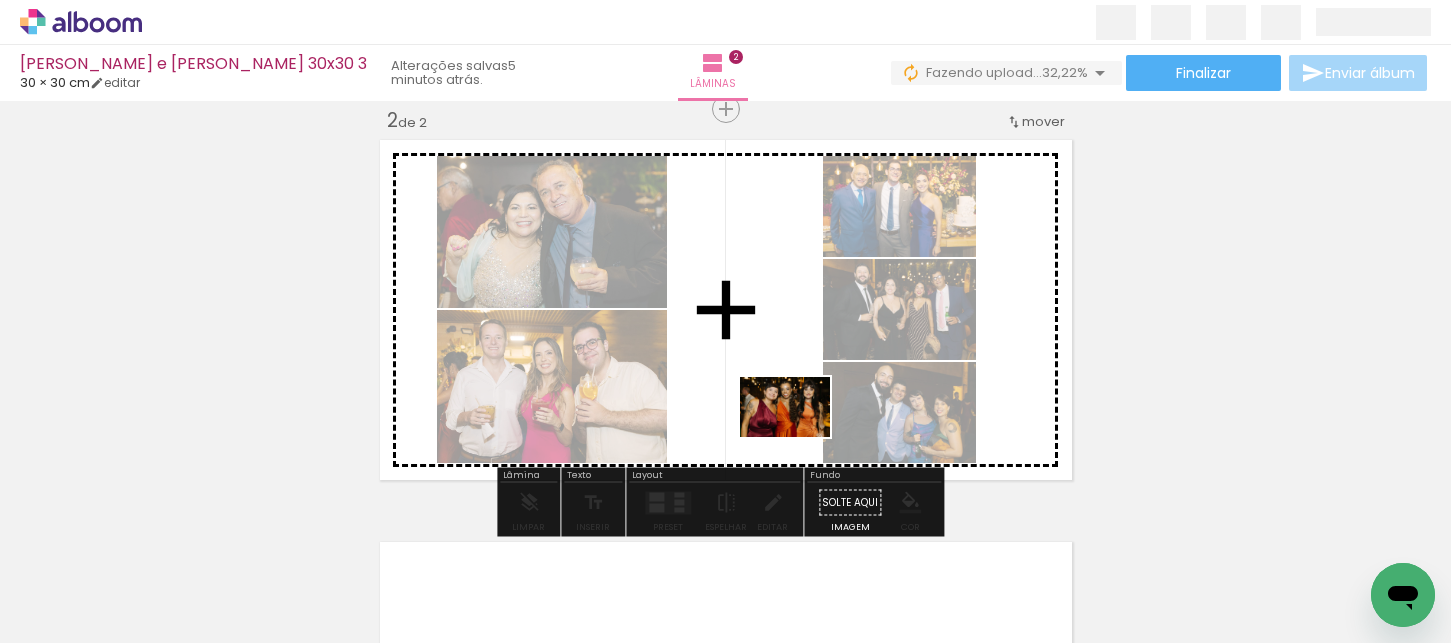 drag, startPoint x: 778, startPoint y: 575, endPoint x: 800, endPoint y: 437, distance: 139.74261 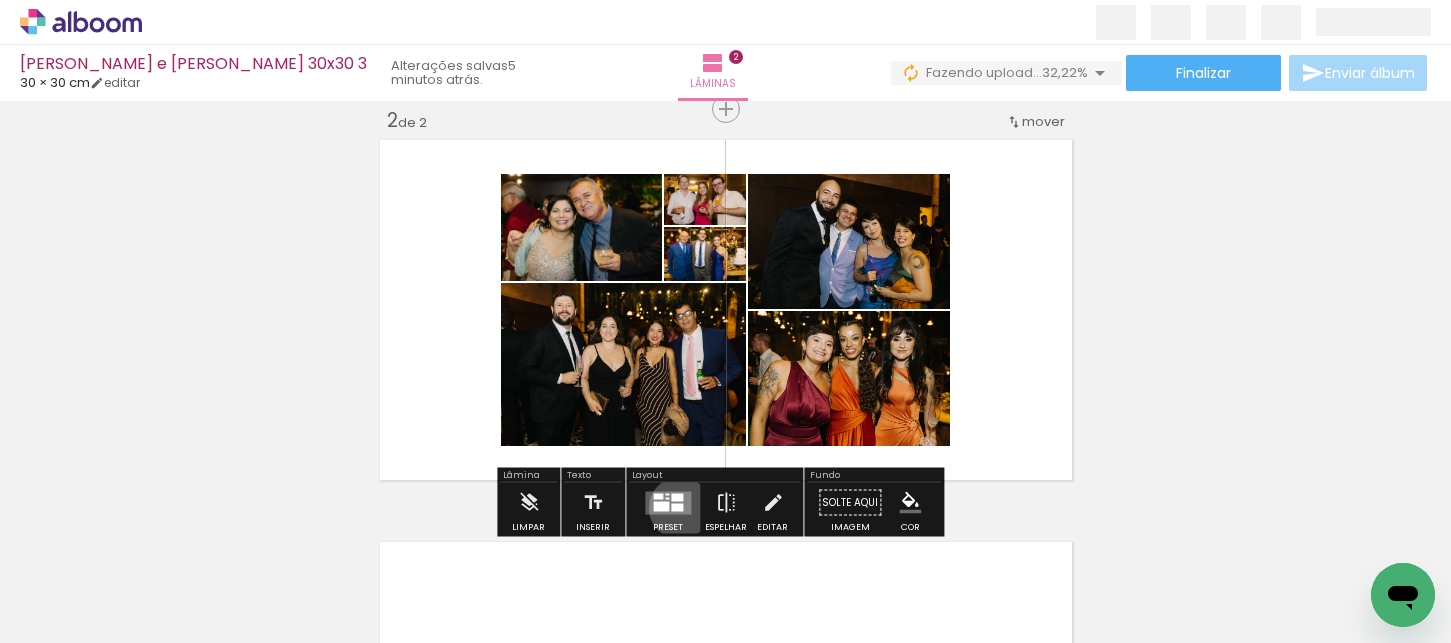 click at bounding box center (677, 507) 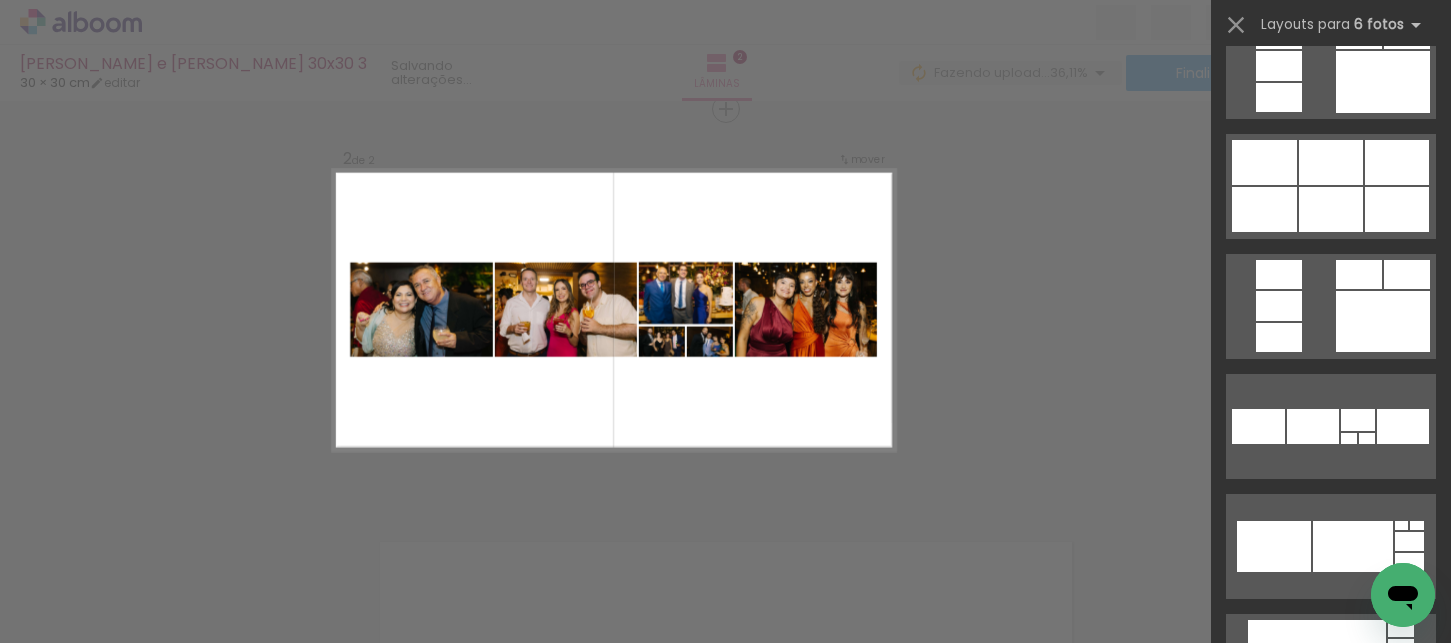 scroll, scrollTop: 1691, scrollLeft: 0, axis: vertical 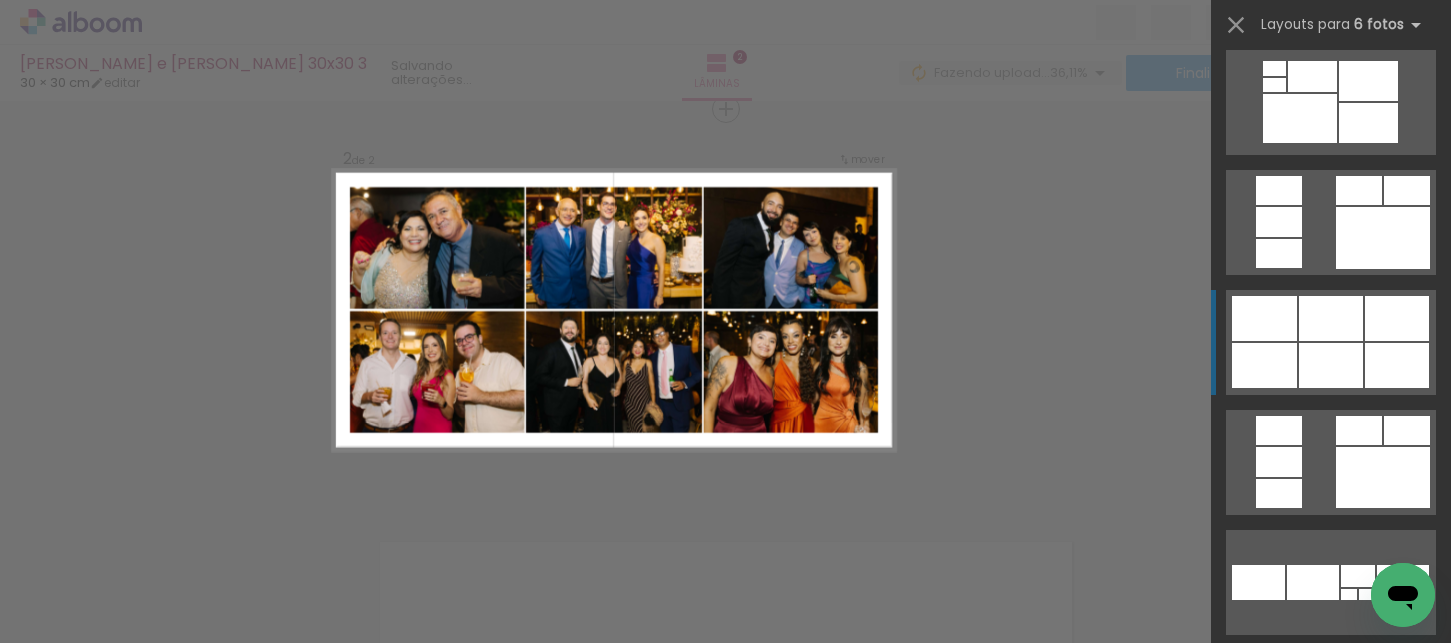 click at bounding box center [1296, 1080] 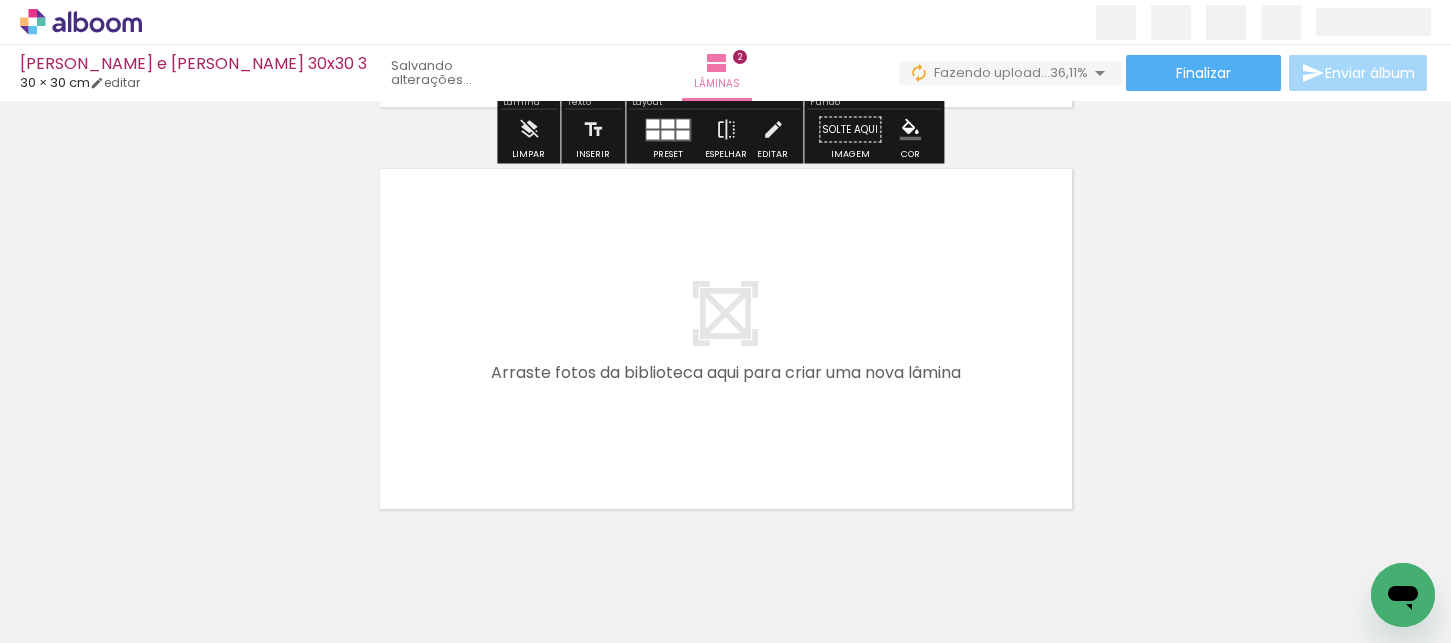 scroll, scrollTop: 820, scrollLeft: 0, axis: vertical 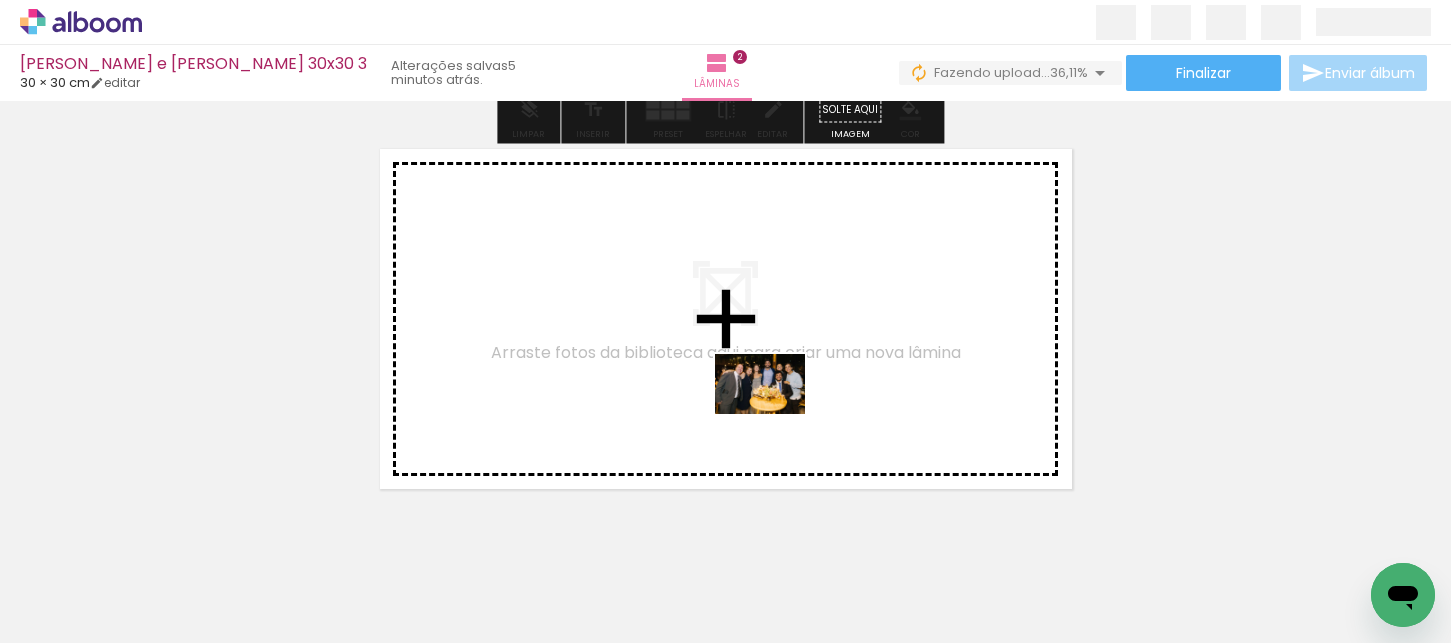 drag, startPoint x: 896, startPoint y: 588, endPoint x: 870, endPoint y: 488, distance: 103.32473 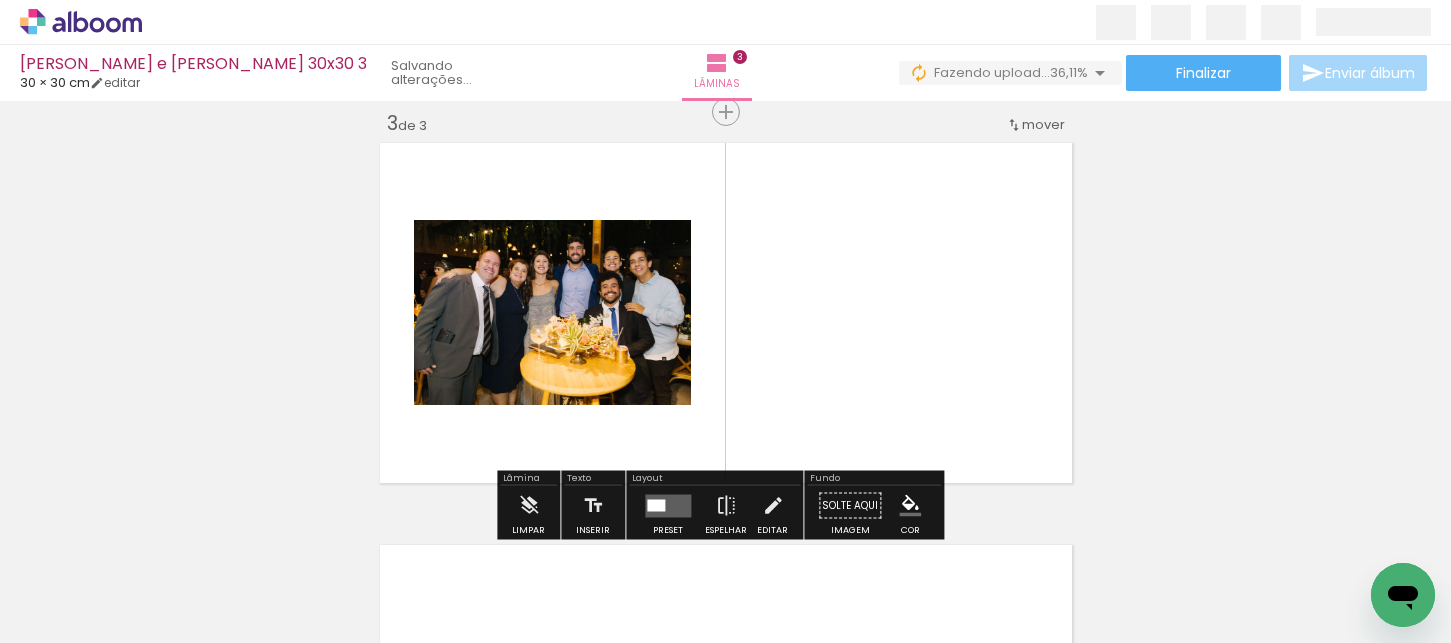 scroll, scrollTop: 829, scrollLeft: 0, axis: vertical 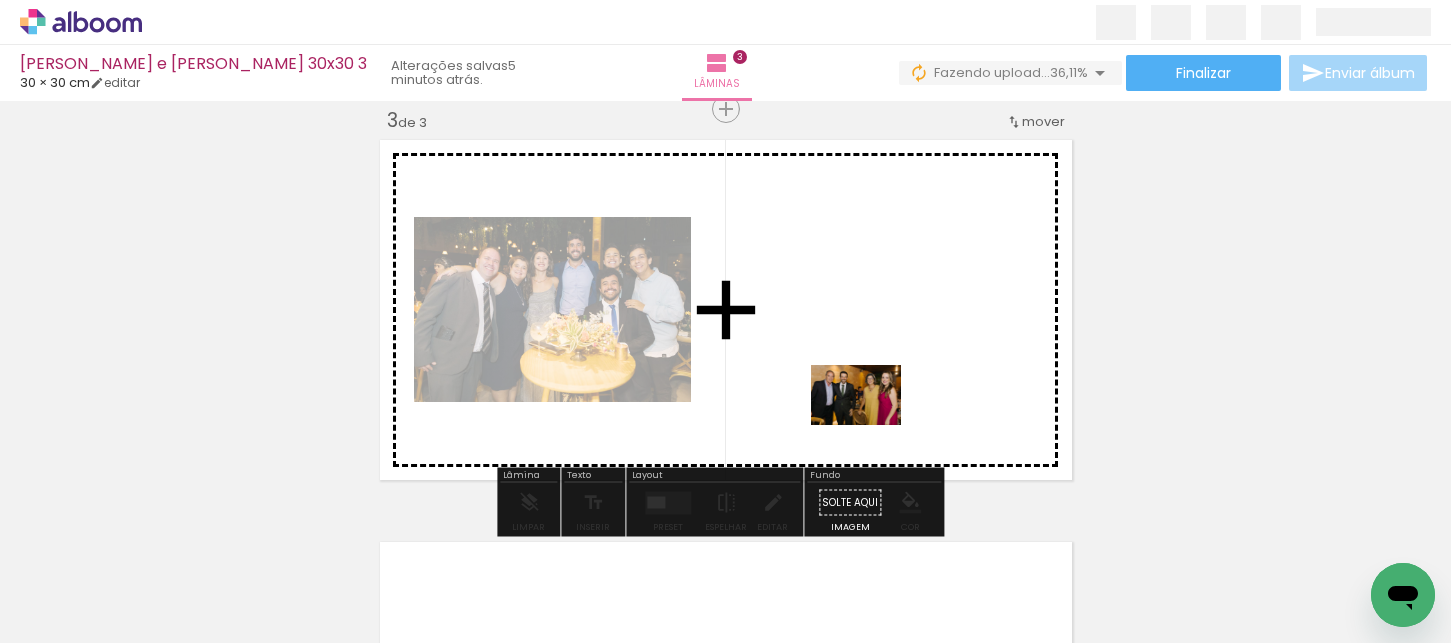 drag, startPoint x: 977, startPoint y: 577, endPoint x: 871, endPoint y: 425, distance: 185.31055 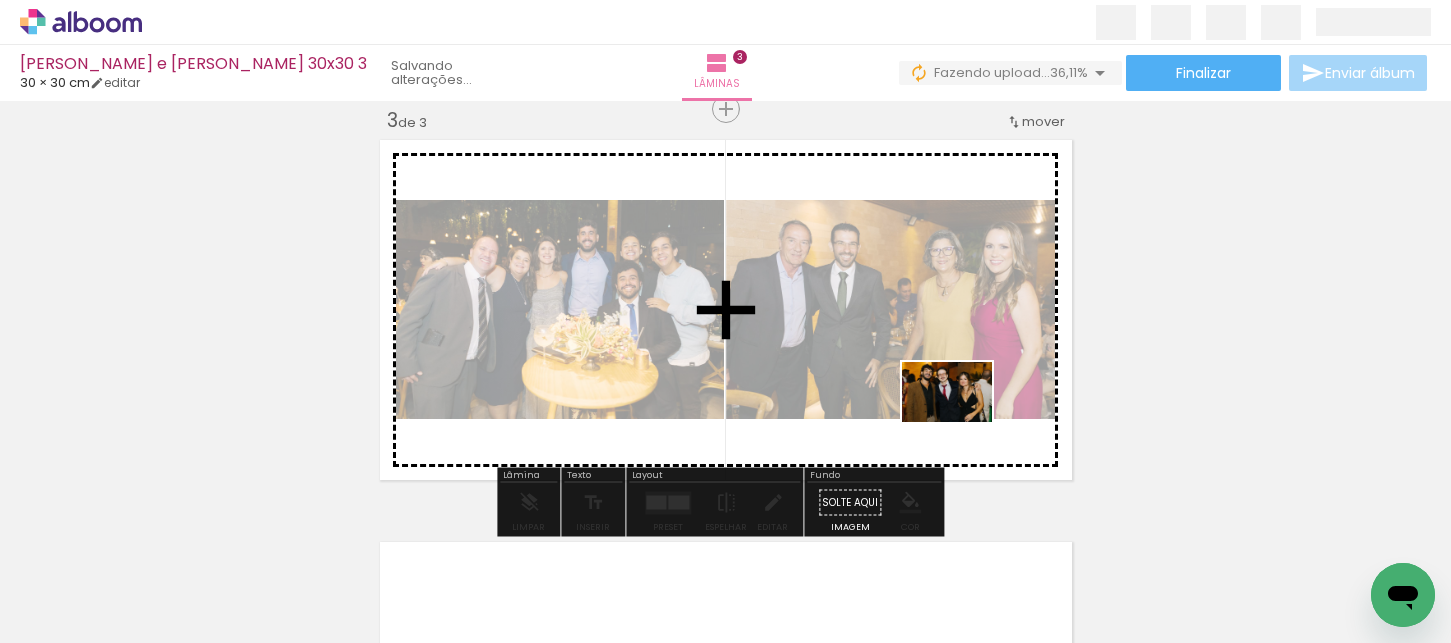 drag, startPoint x: 1076, startPoint y: 571, endPoint x: 1033, endPoint y: 478, distance: 102.45975 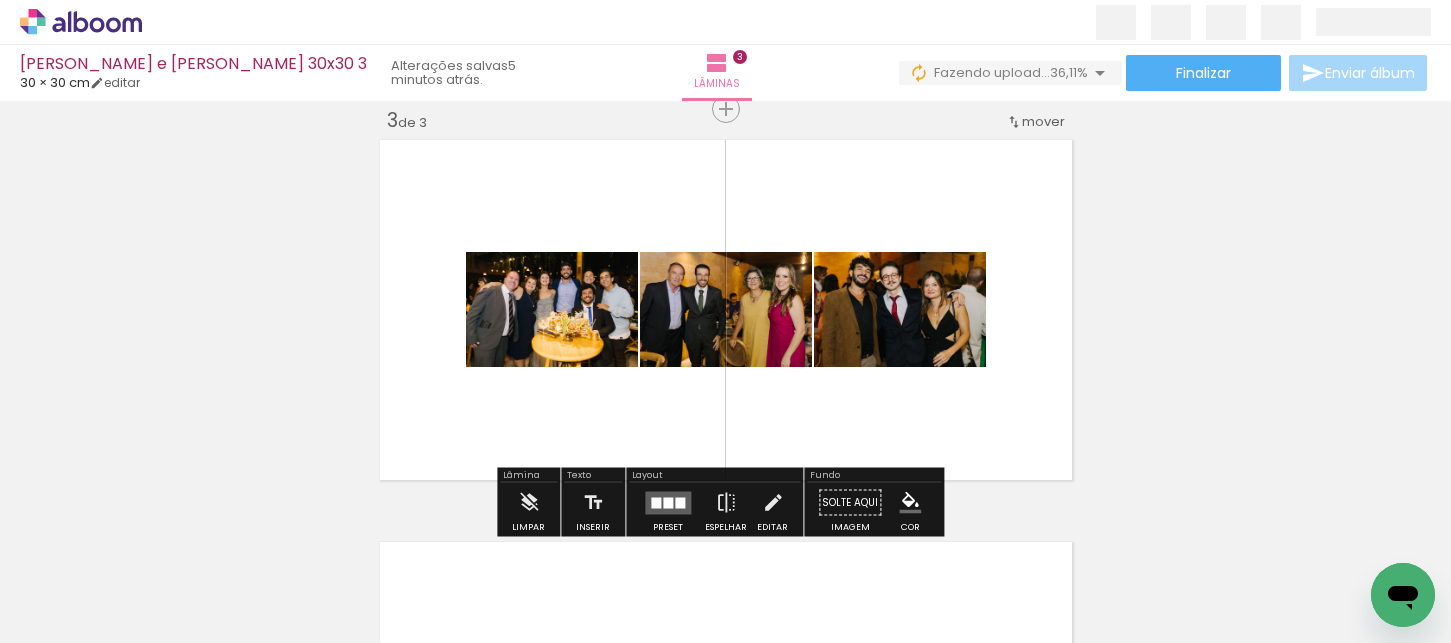 click at bounding box center [-598, 576] 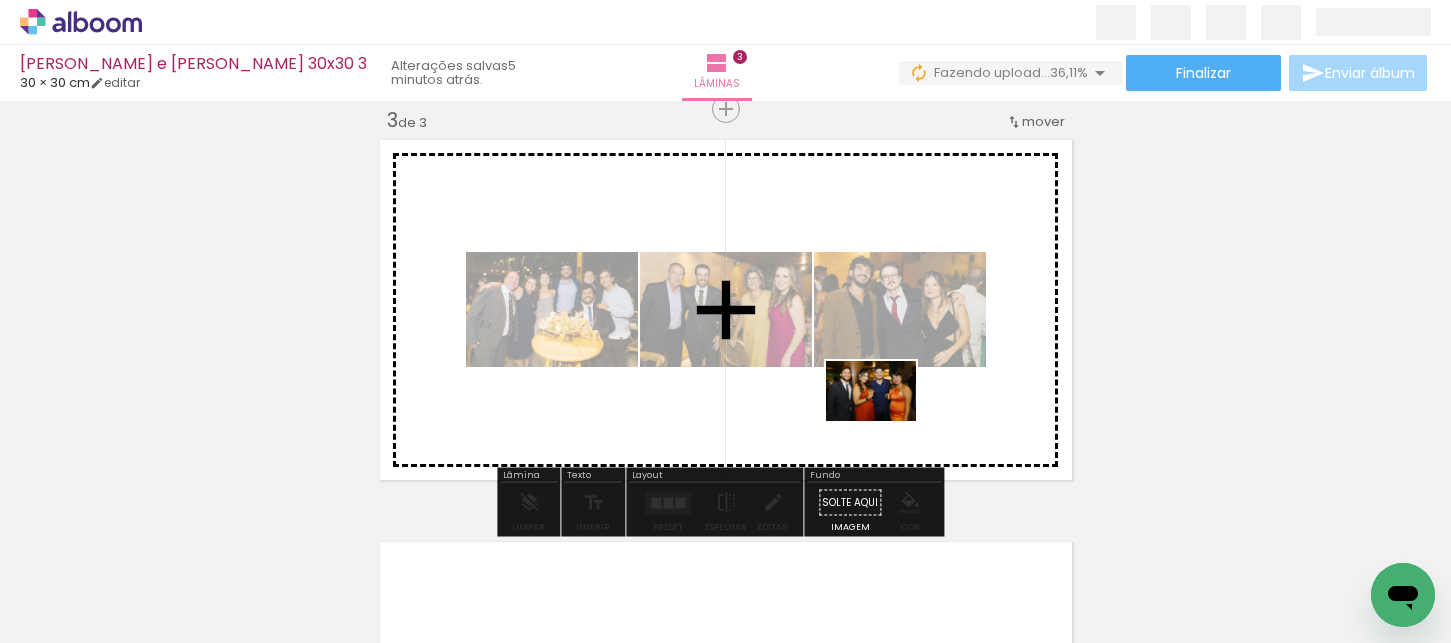drag, startPoint x: 1179, startPoint y: 578, endPoint x: 977, endPoint y: 471, distance: 228.58916 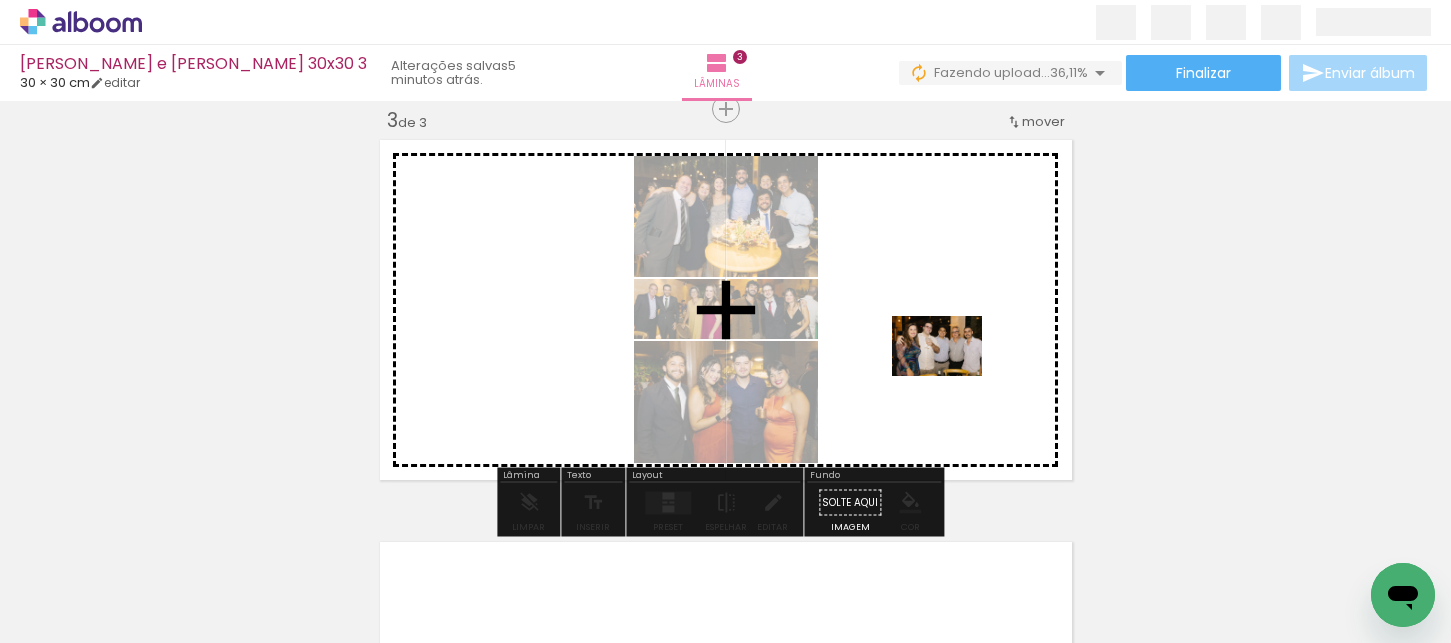 drag, startPoint x: 1300, startPoint y: 557, endPoint x: 910, endPoint y: 351, distance: 441.06235 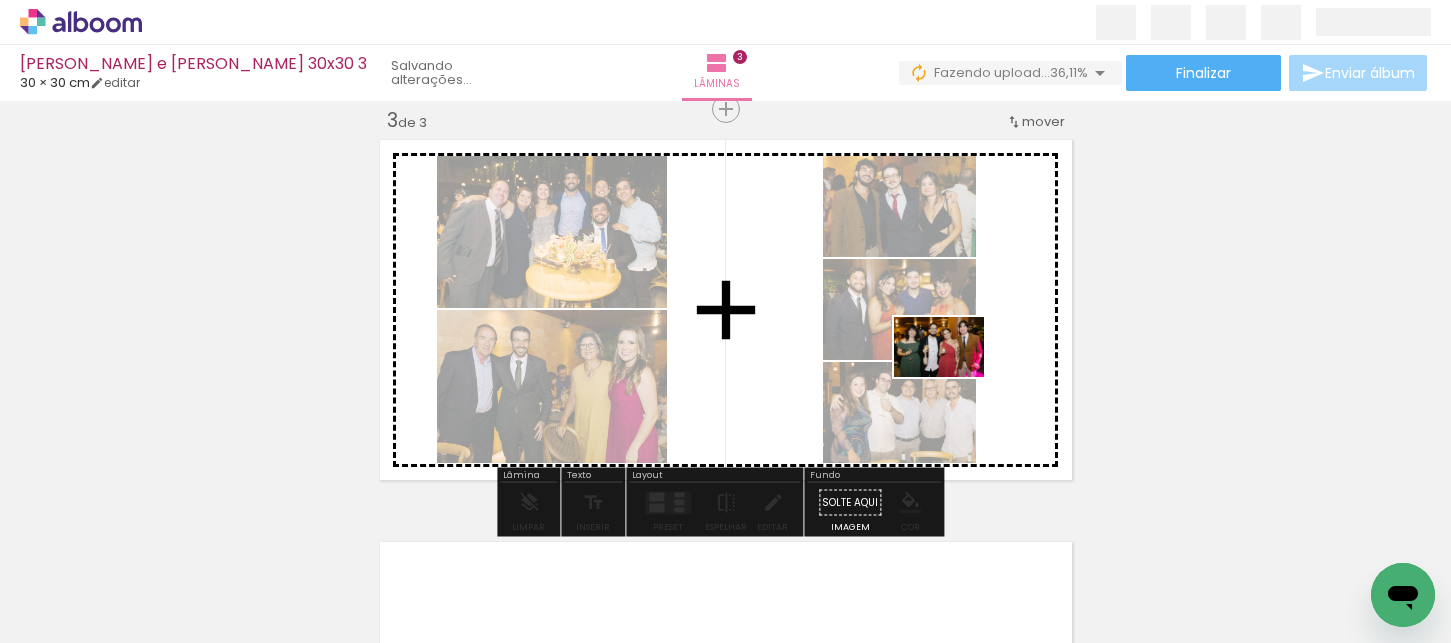 drag, startPoint x: 1407, startPoint y: 555, endPoint x: 954, endPoint y: 377, distance: 486.71655 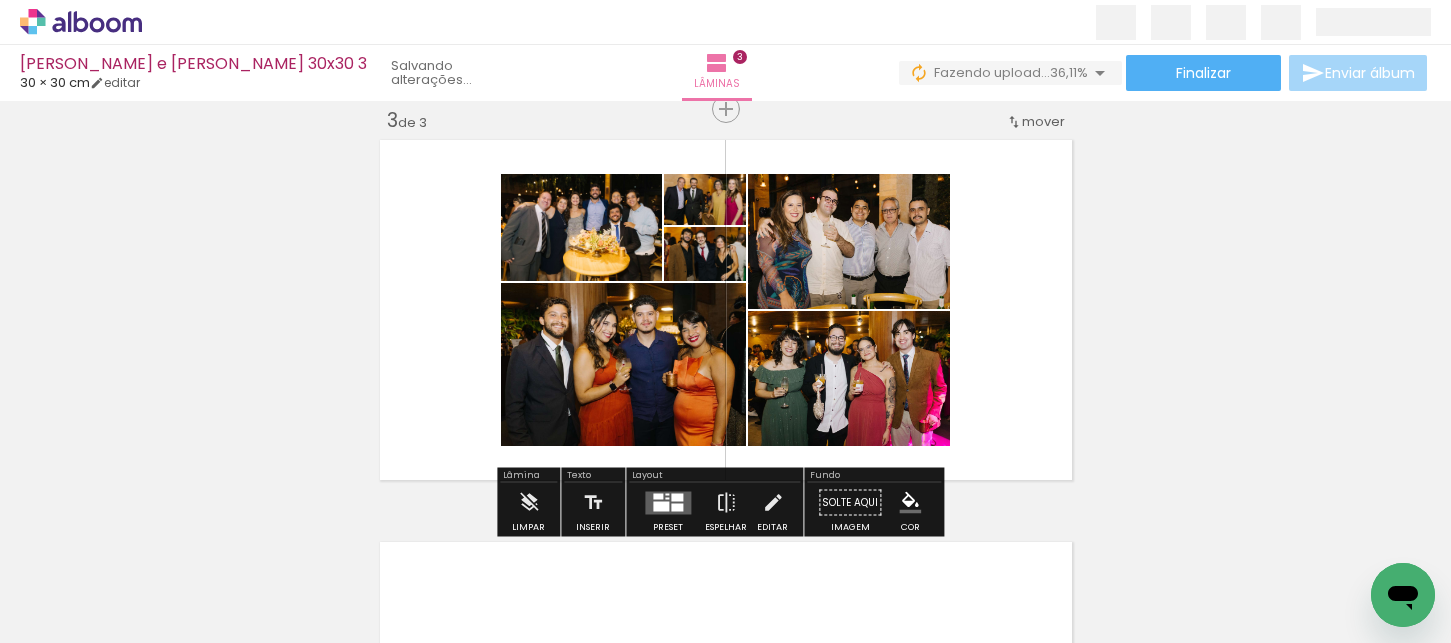 click at bounding box center [668, 502] 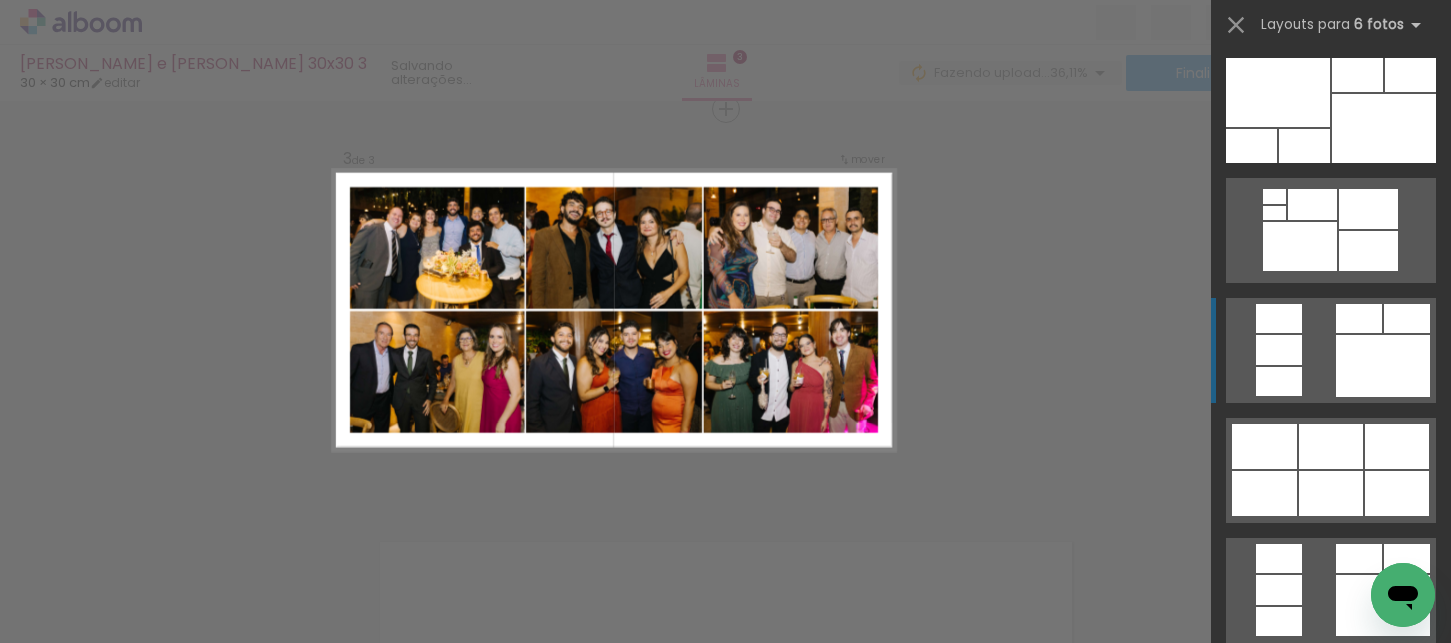 scroll, scrollTop: 1593, scrollLeft: 0, axis: vertical 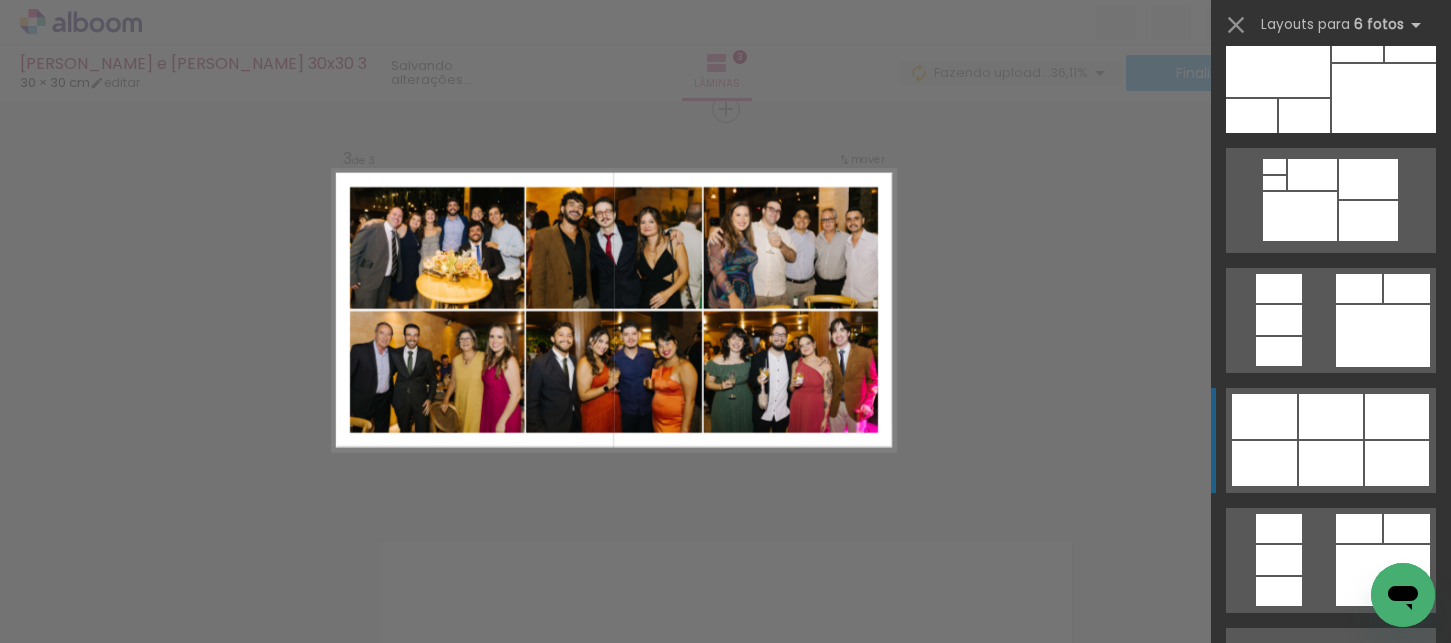 click at bounding box center [1331, 463] 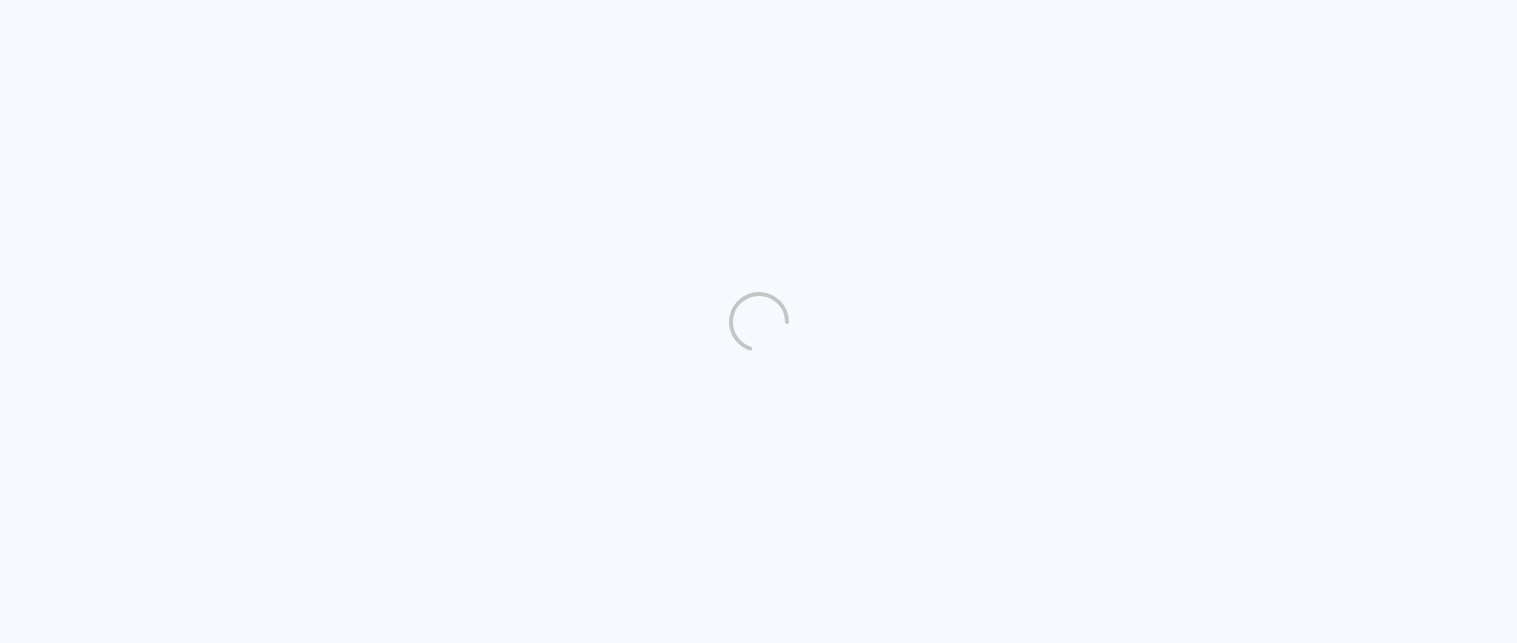 scroll, scrollTop: 0, scrollLeft: 0, axis: both 